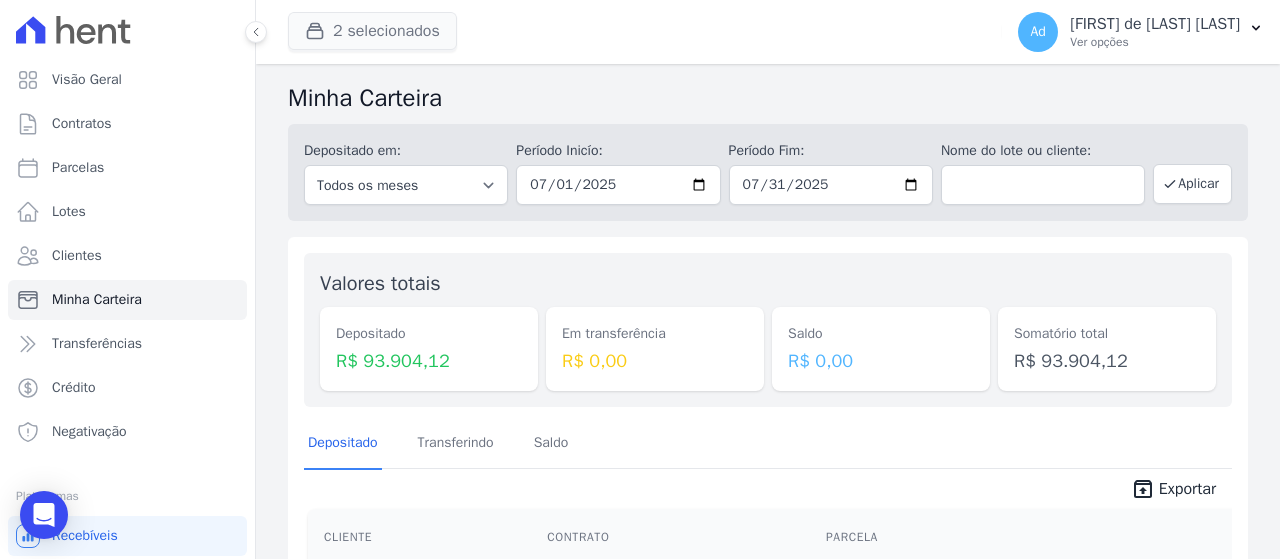scroll, scrollTop: 0, scrollLeft: 0, axis: both 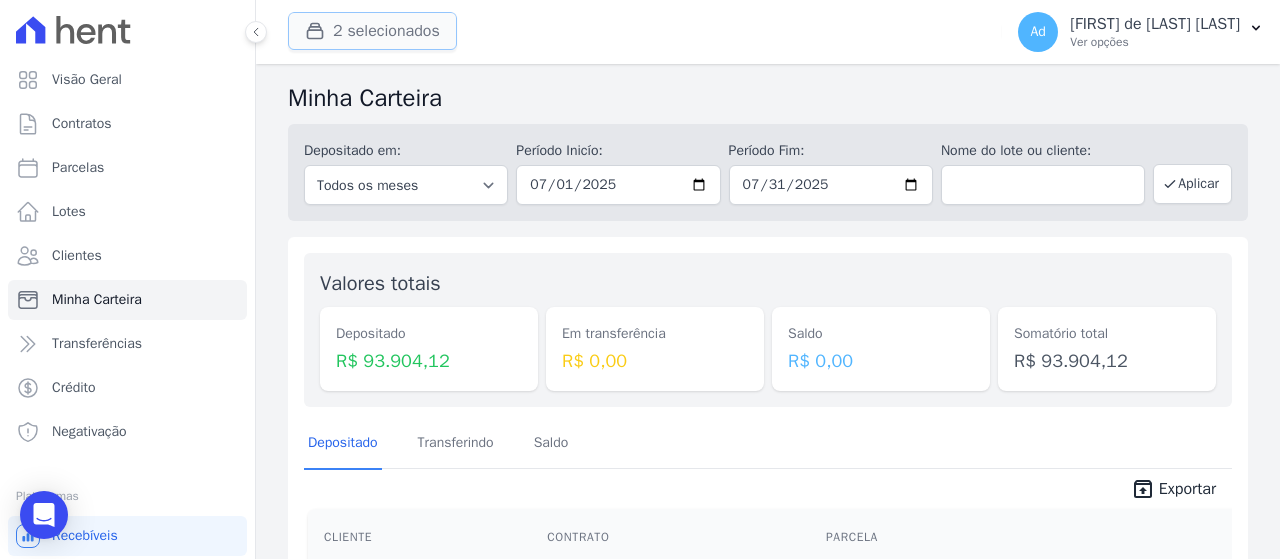 click on "2 selecionados" at bounding box center [372, 31] 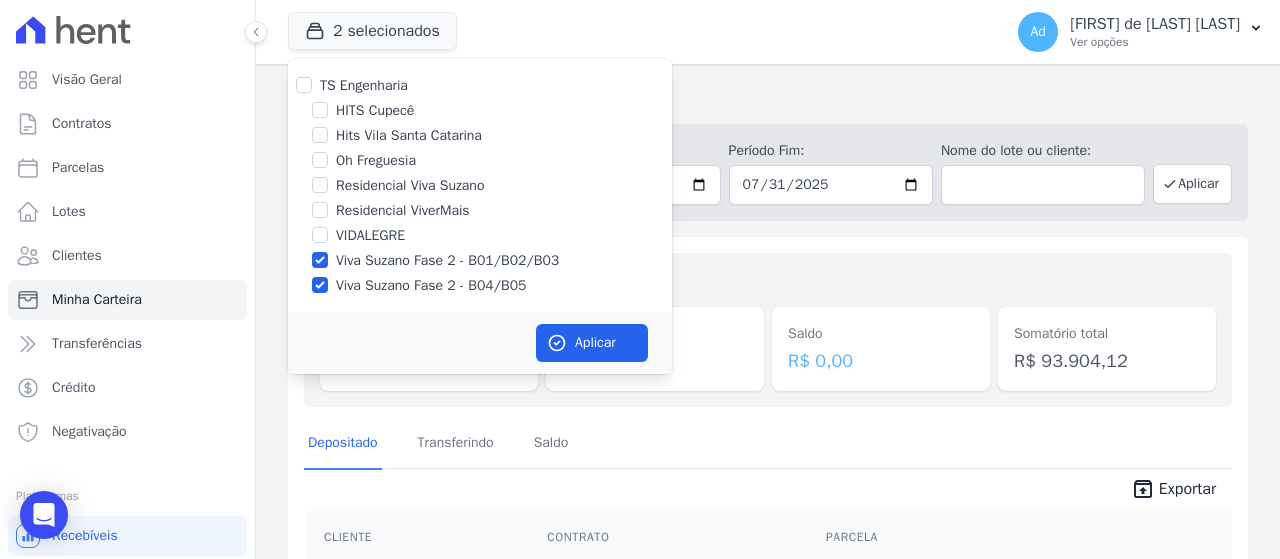 click on "Viva Suzano Fase 2 - B01/B02/B03" at bounding box center [480, 260] 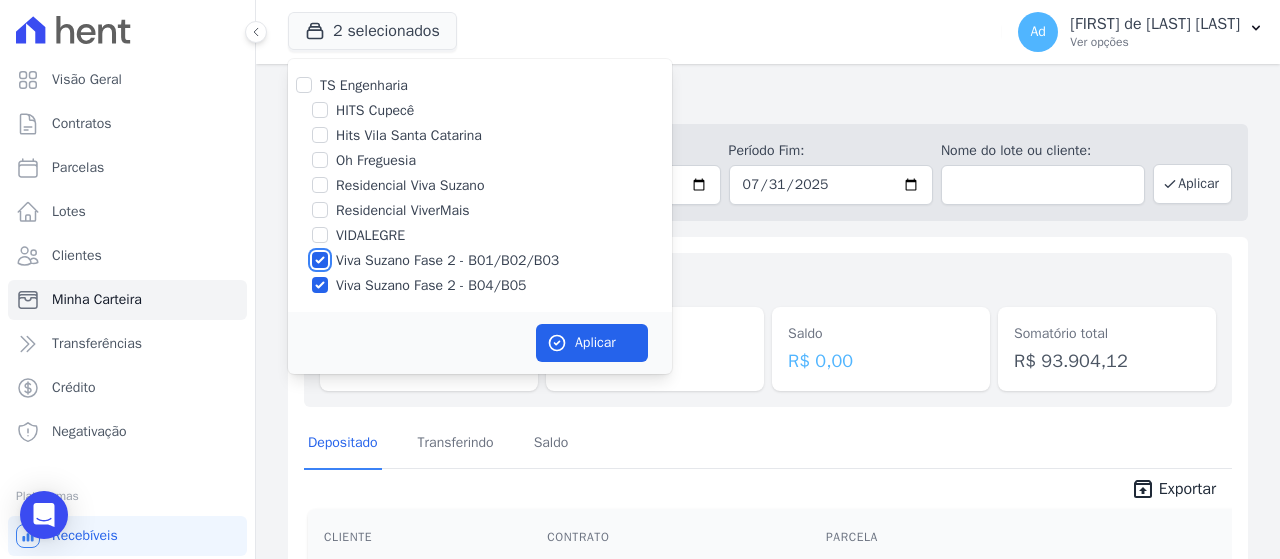 click on "Viva Suzano Fase 2 - B01/B02/B03" at bounding box center [320, 260] 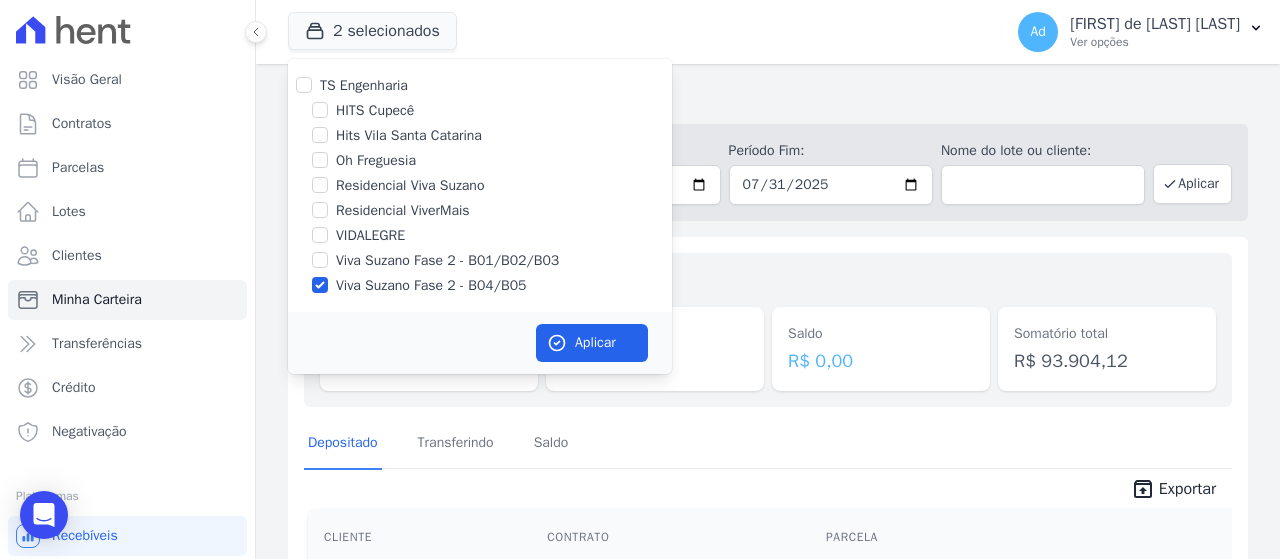 click on "Viva Suzano Fase 2 - B04/B05" at bounding box center (480, 285) 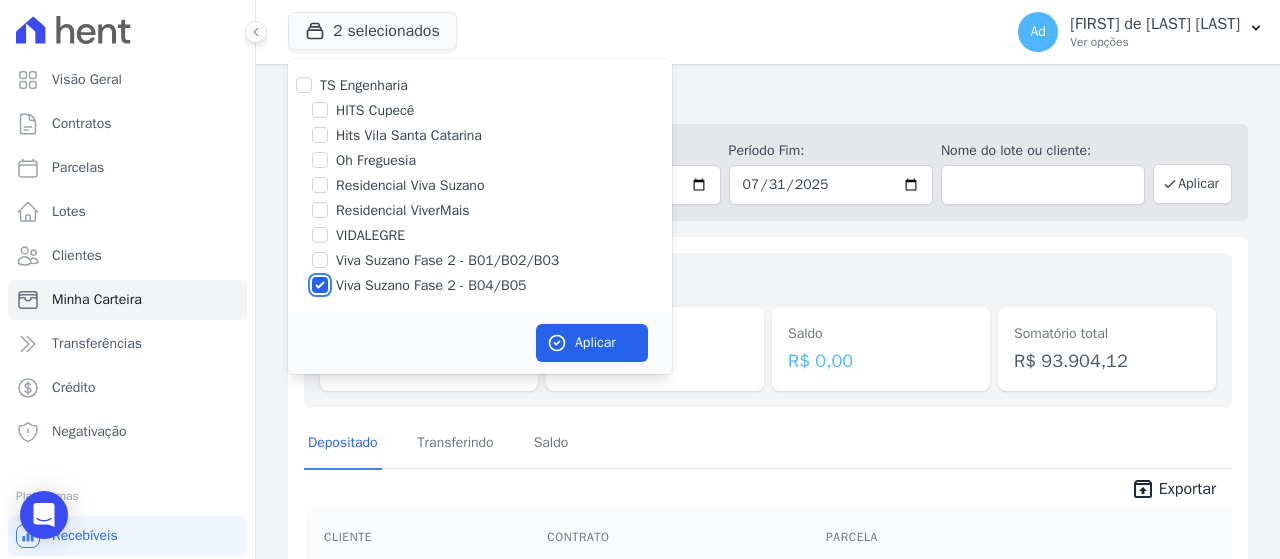 click on "Viva Suzano Fase 2 - B04/B05" at bounding box center (320, 285) 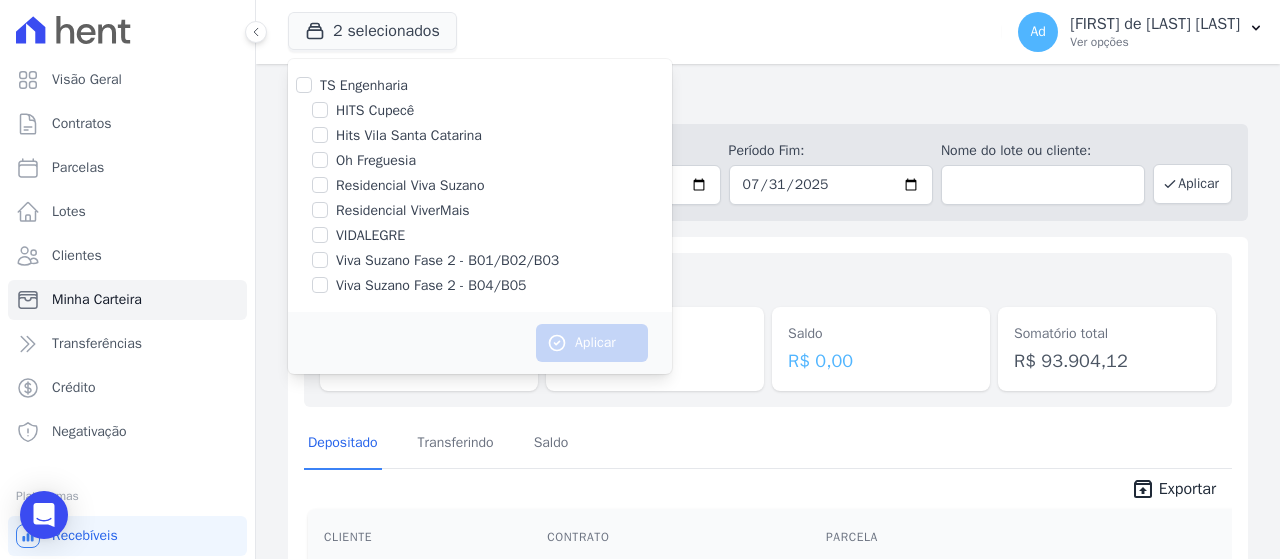 click at bounding box center [320, 135] 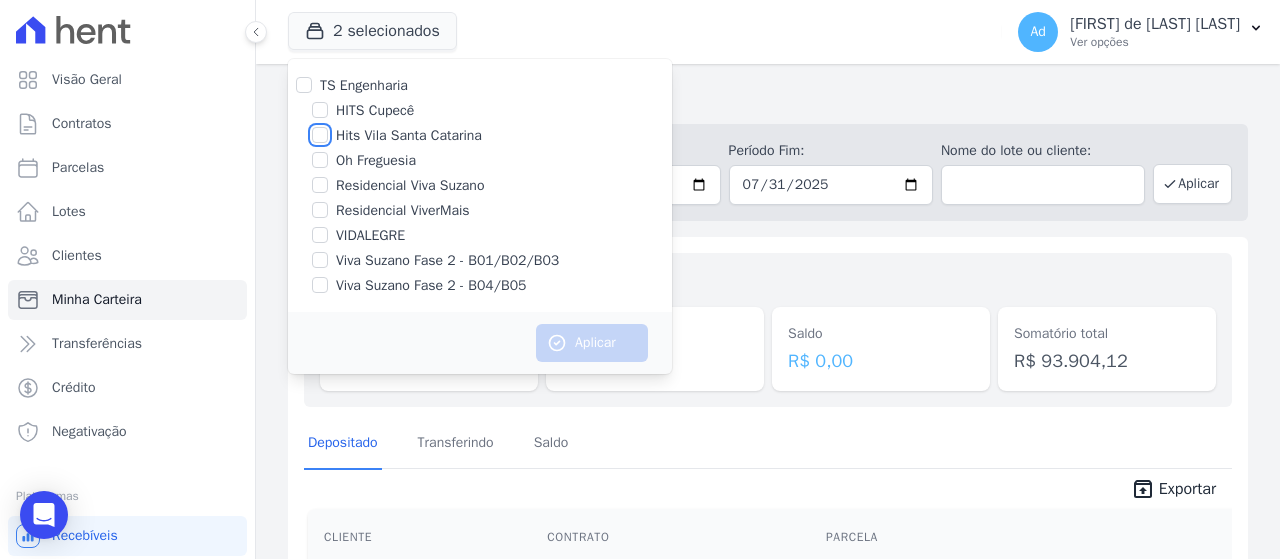 checkbox on "true" 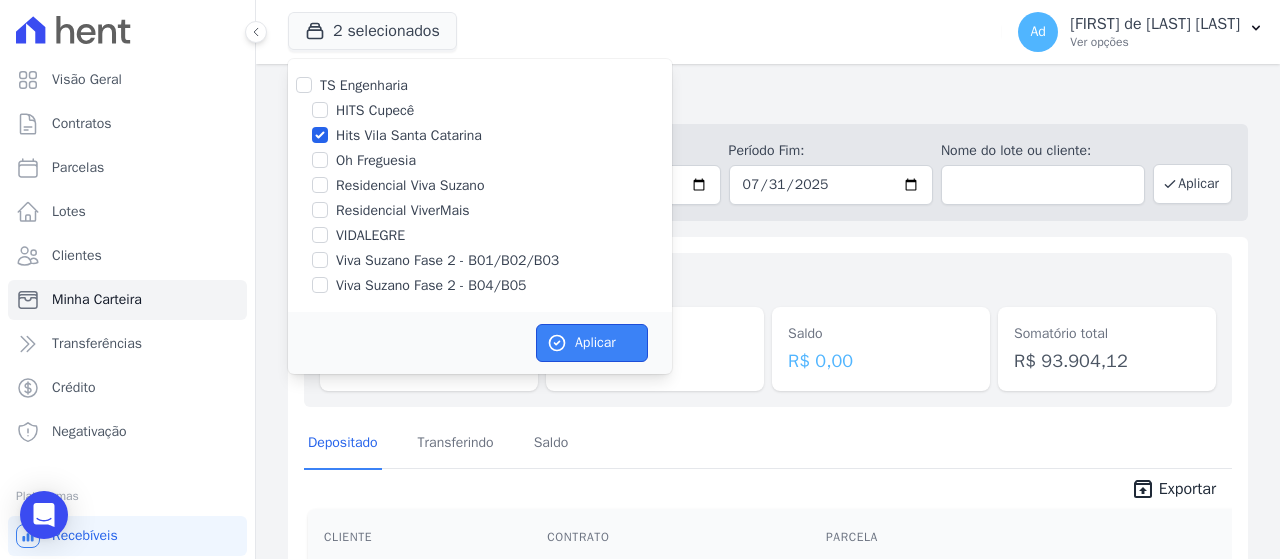click on "Aplicar" at bounding box center [592, 343] 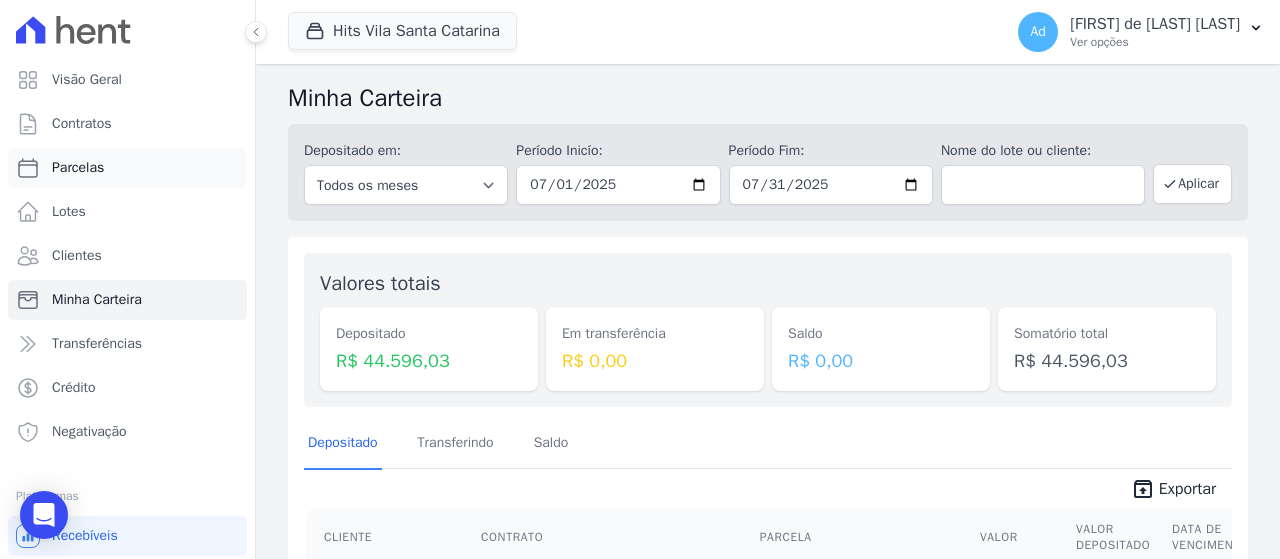 click on "Parcelas" at bounding box center (127, 168) 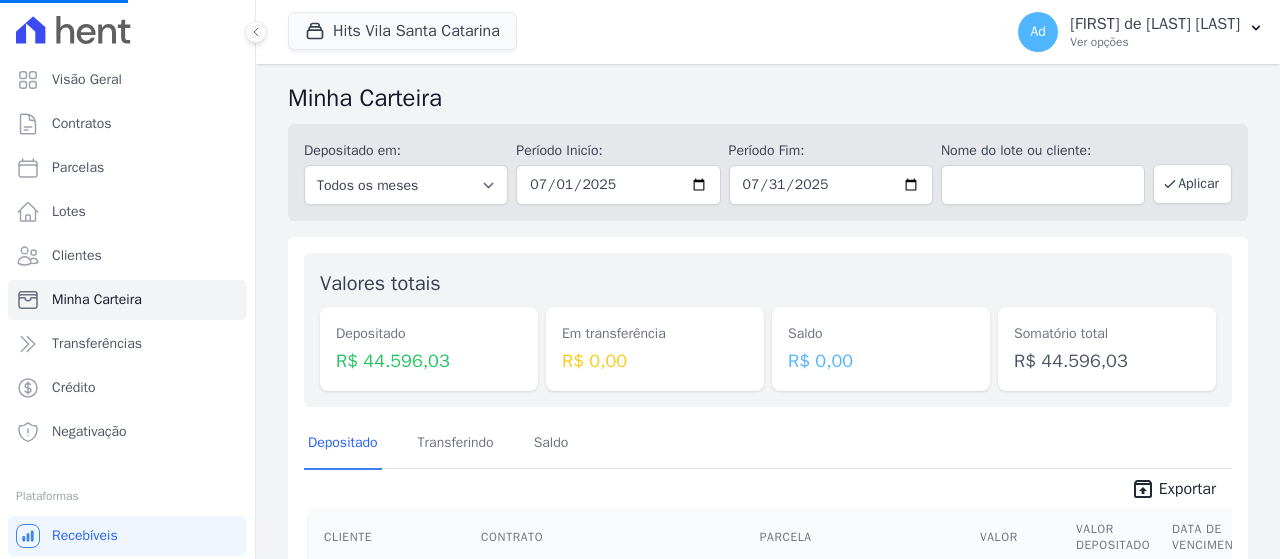 select 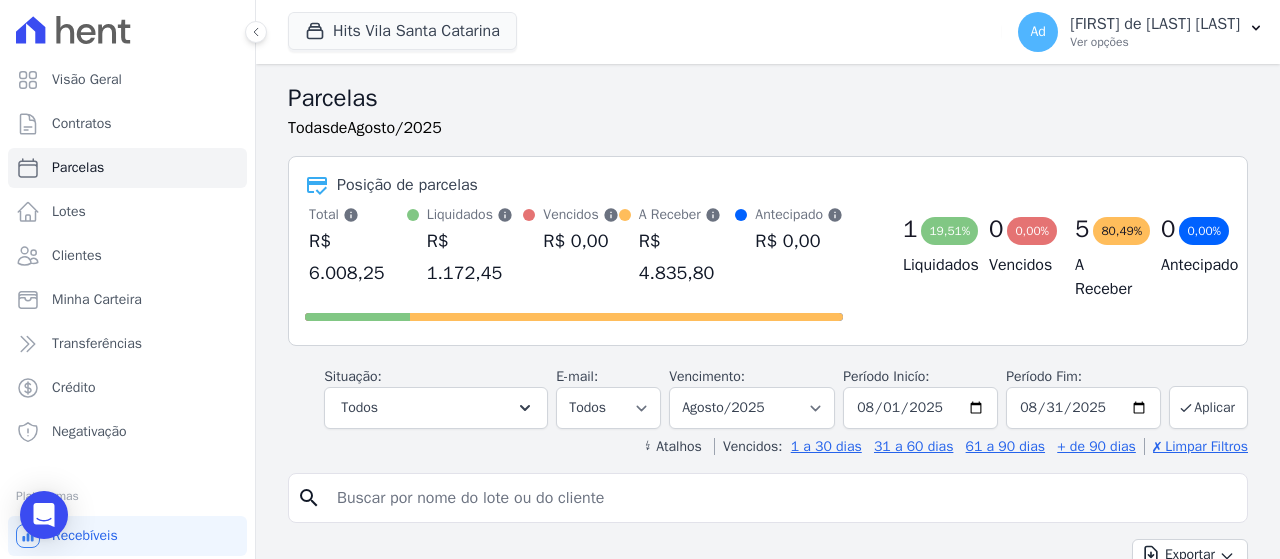 scroll, scrollTop: 300, scrollLeft: 0, axis: vertical 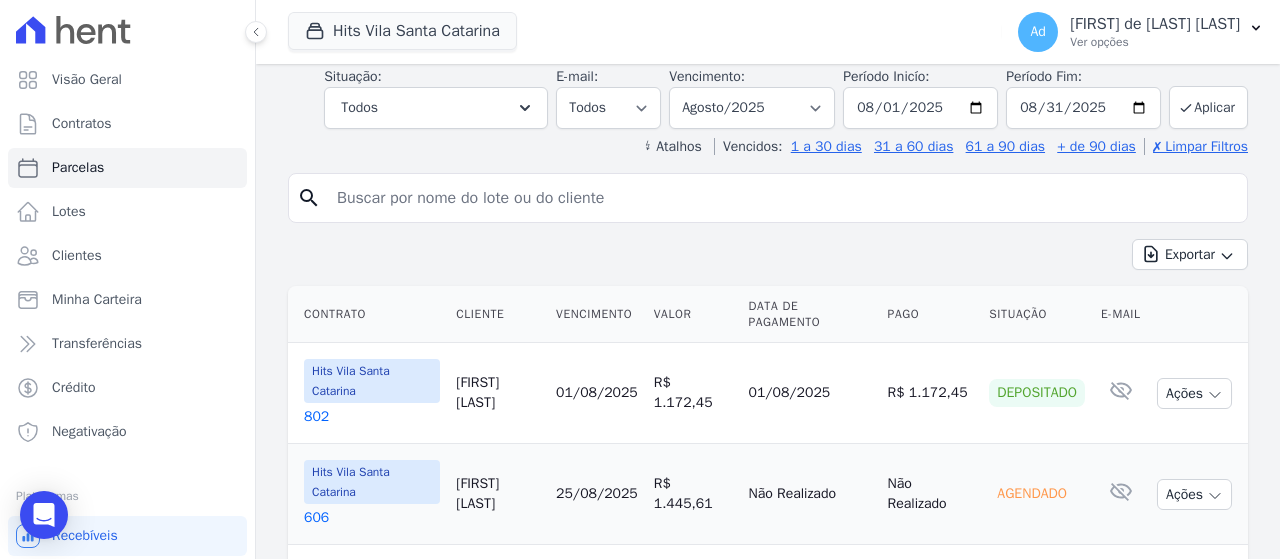 click on "Vencimento" at bounding box center [597, 314] 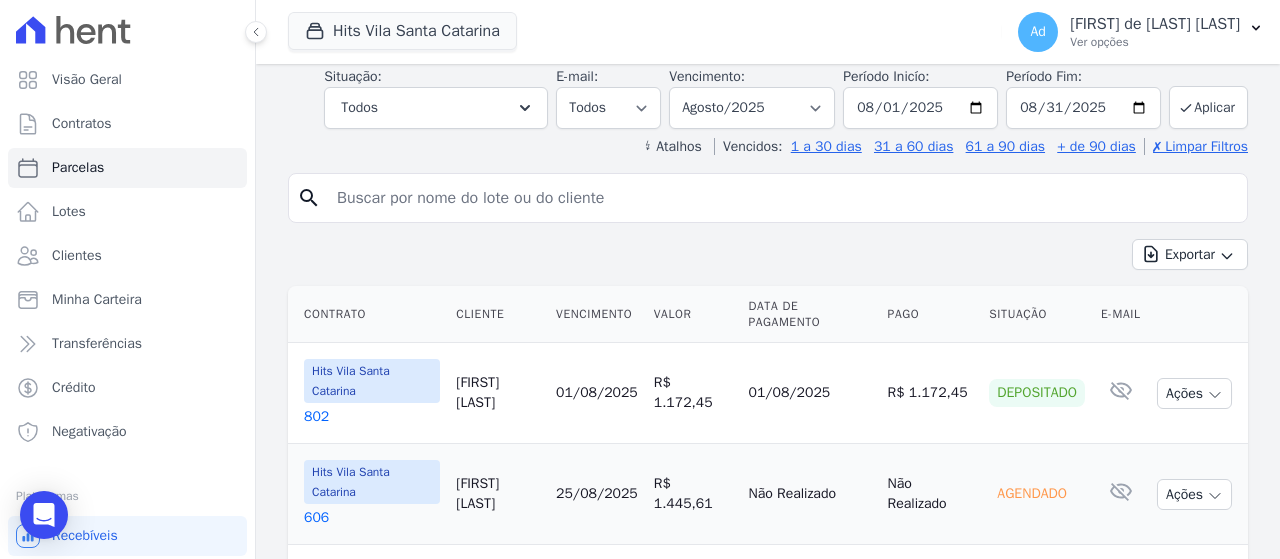 click at bounding box center [782, 198] 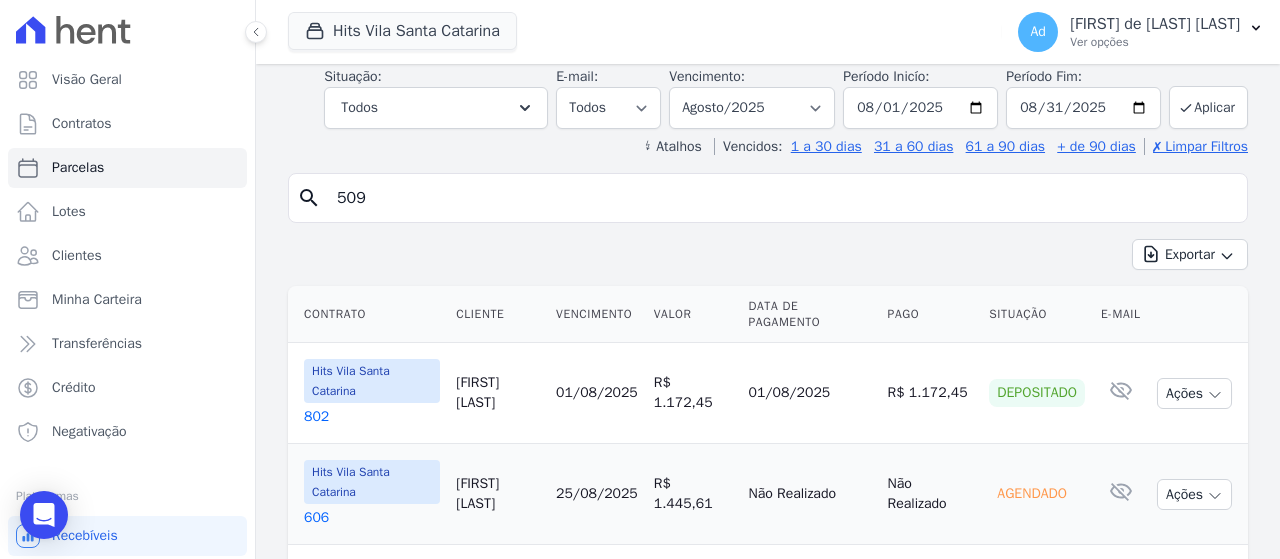 type on "509" 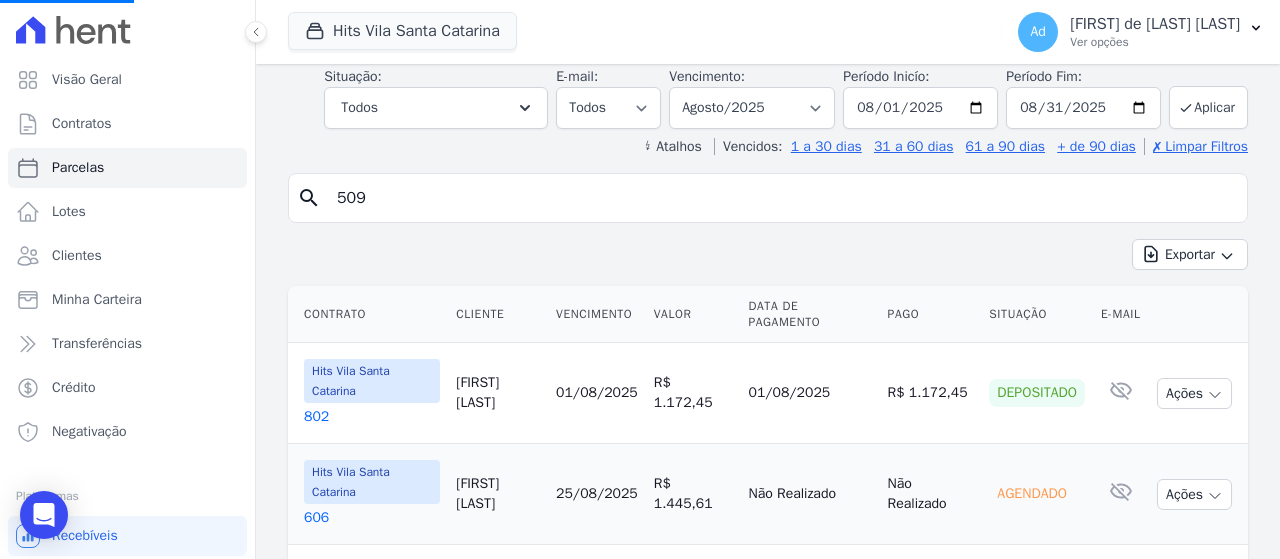 select 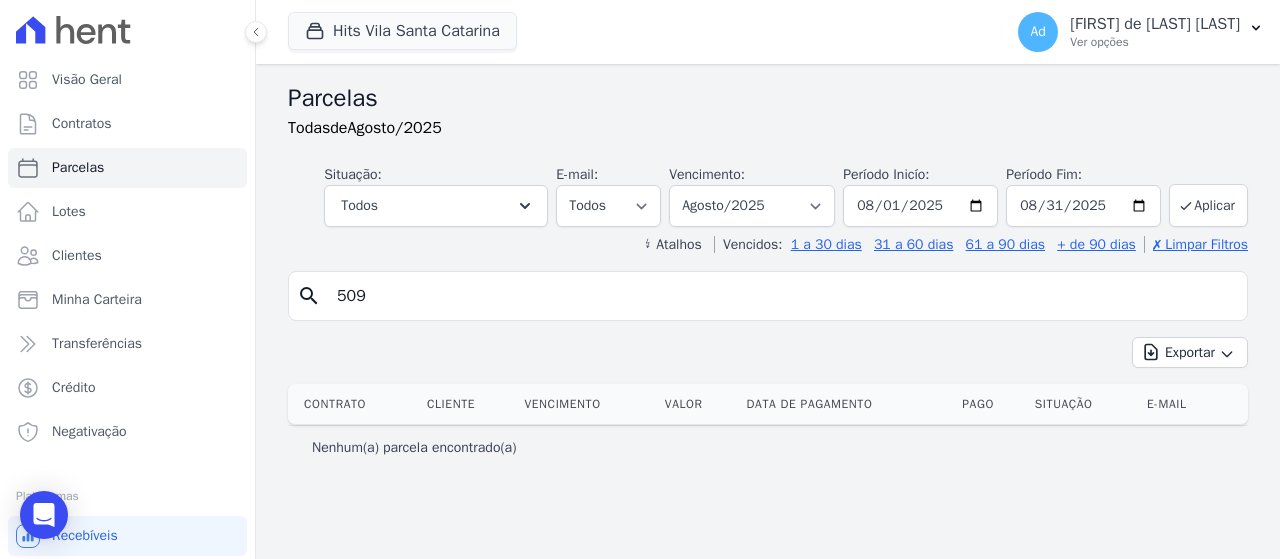 drag, startPoint x: 488, startPoint y: 296, endPoint x: 233, endPoint y: 276, distance: 255.78311 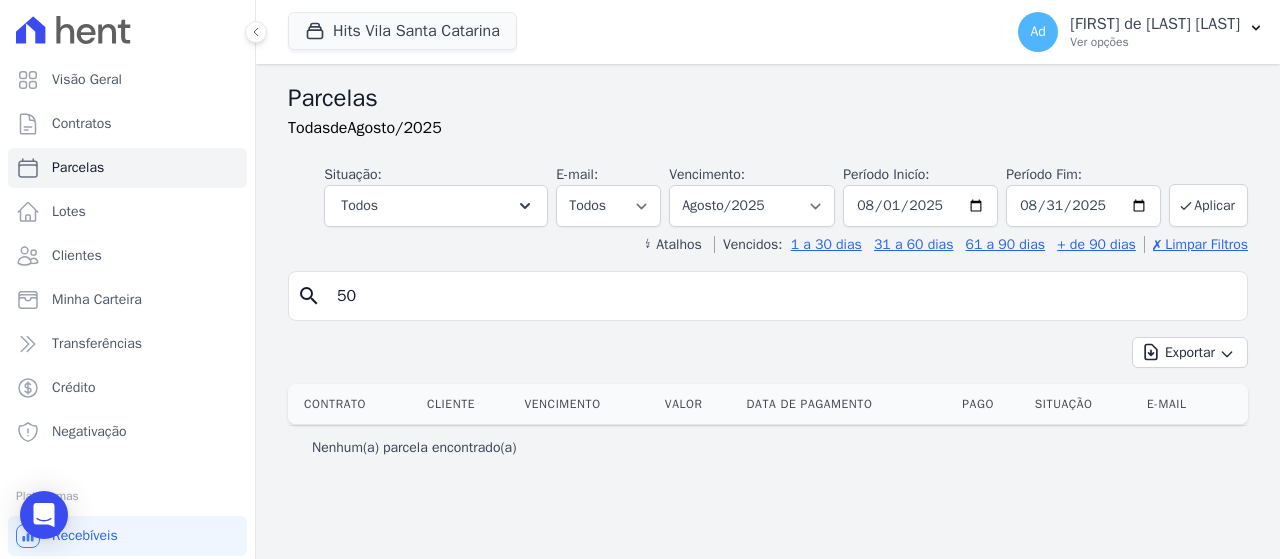 type on "509" 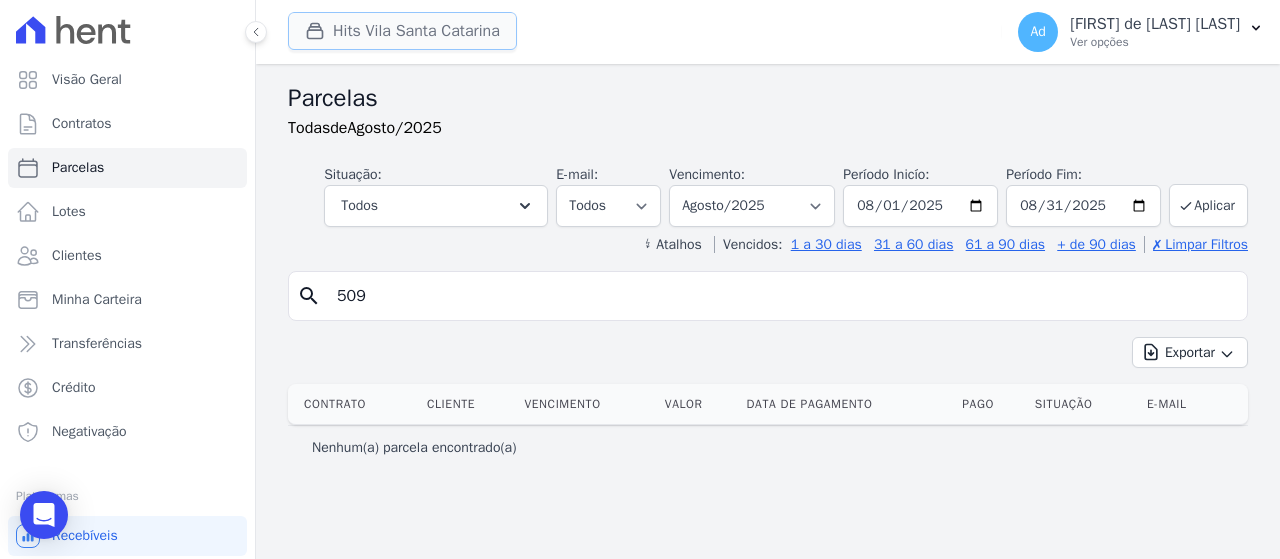 click on "Hits Vila Santa Catarina" at bounding box center (402, 31) 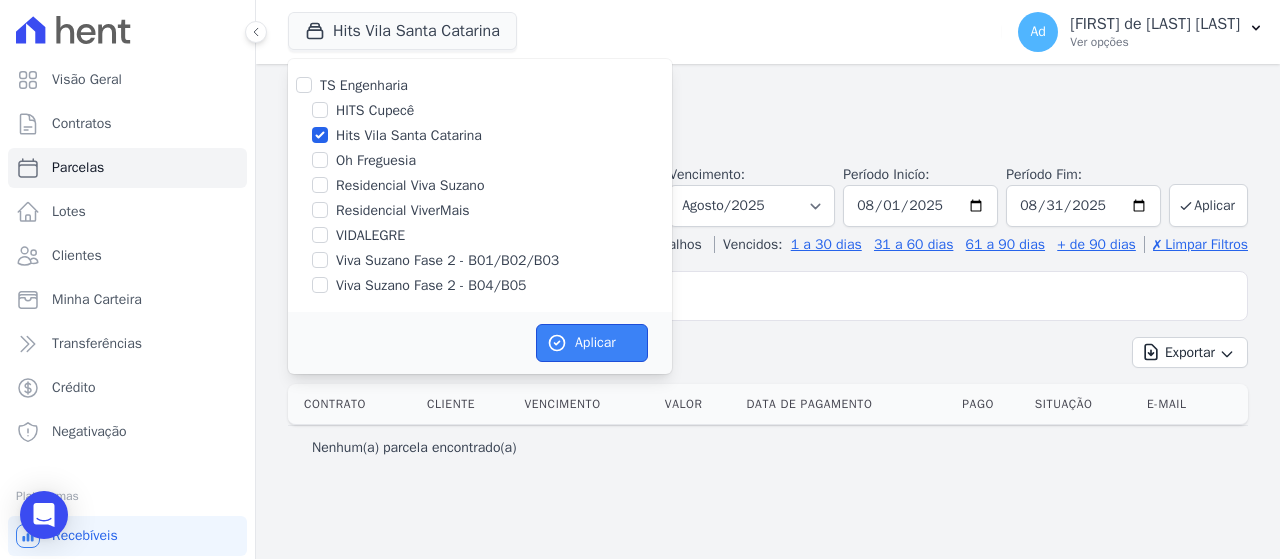 click on "Aplicar" at bounding box center (592, 343) 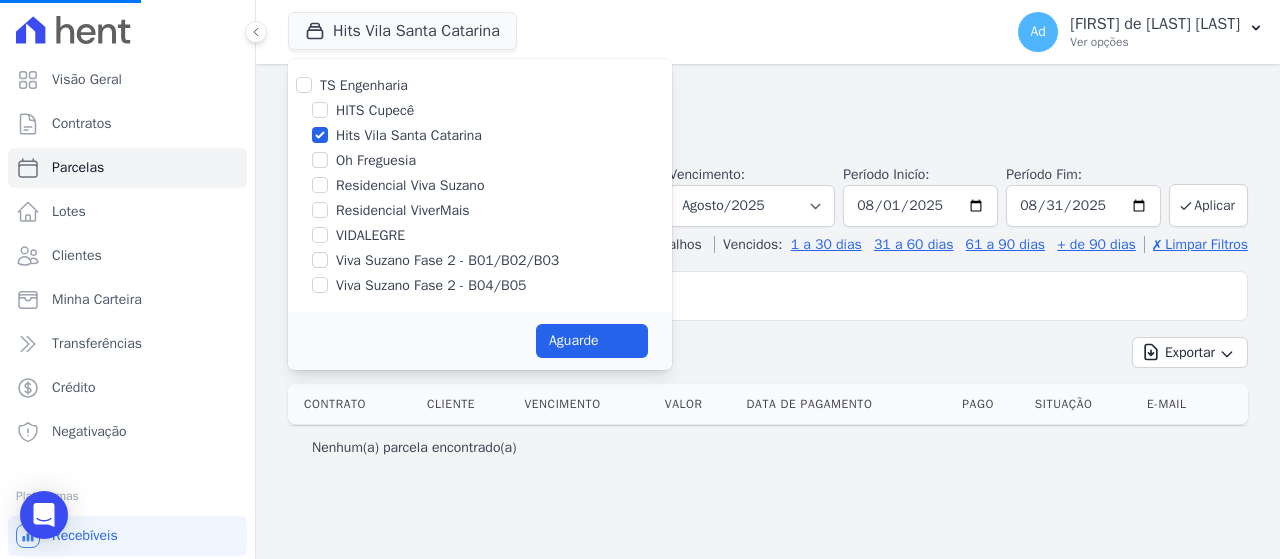 click on "509" at bounding box center (782, 296) 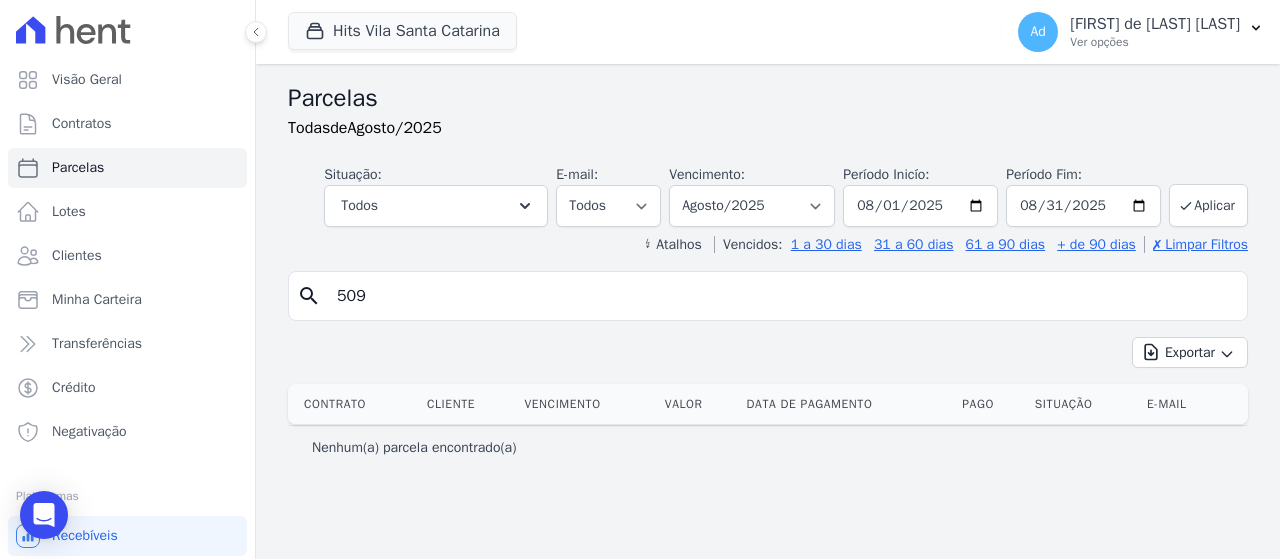 click on "509" at bounding box center [782, 296] 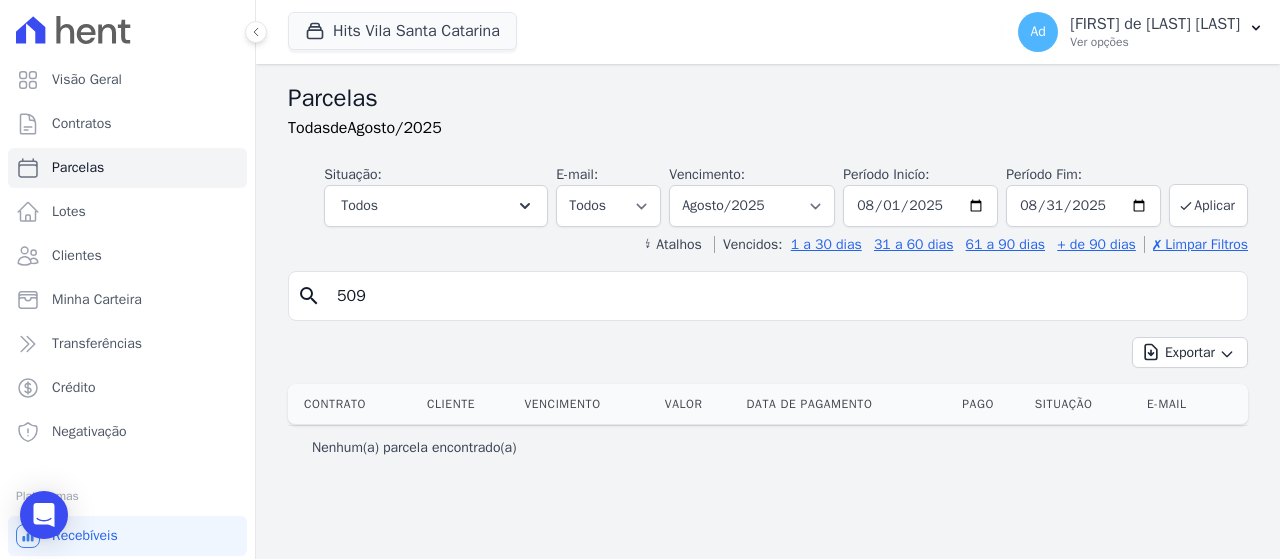 select 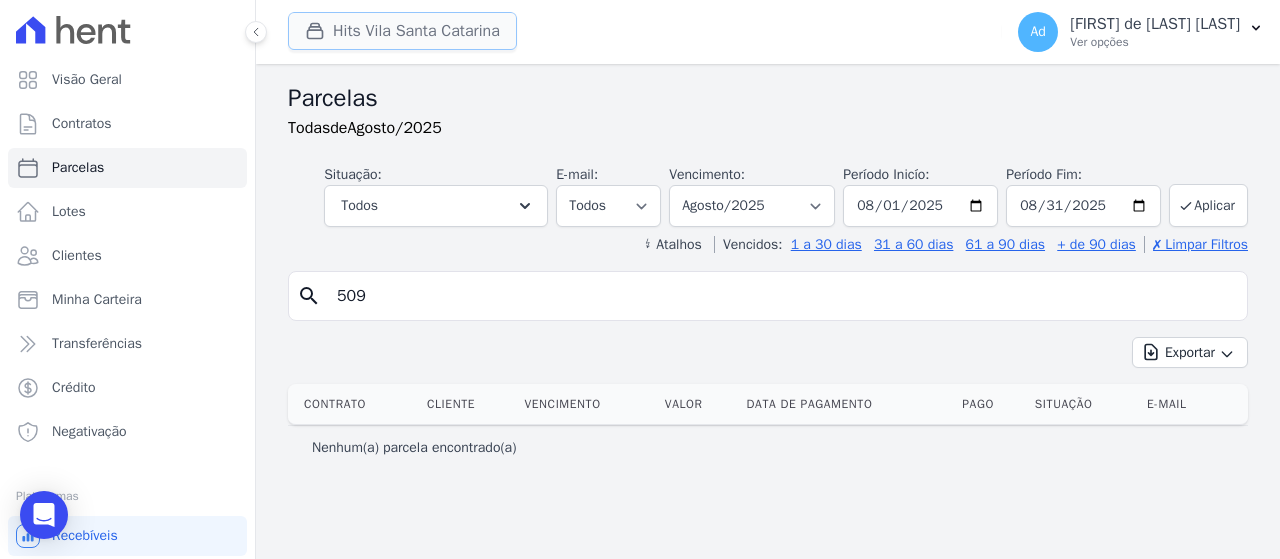 click on "Hits Vila Santa Catarina" at bounding box center [402, 31] 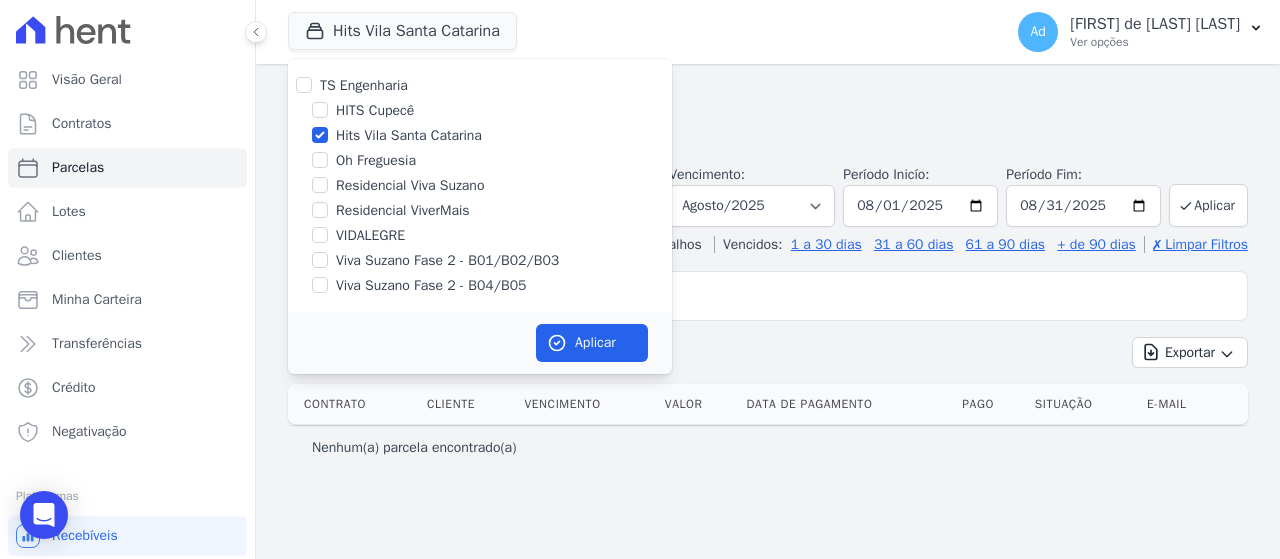 click on "Parcelas" at bounding box center (768, 98) 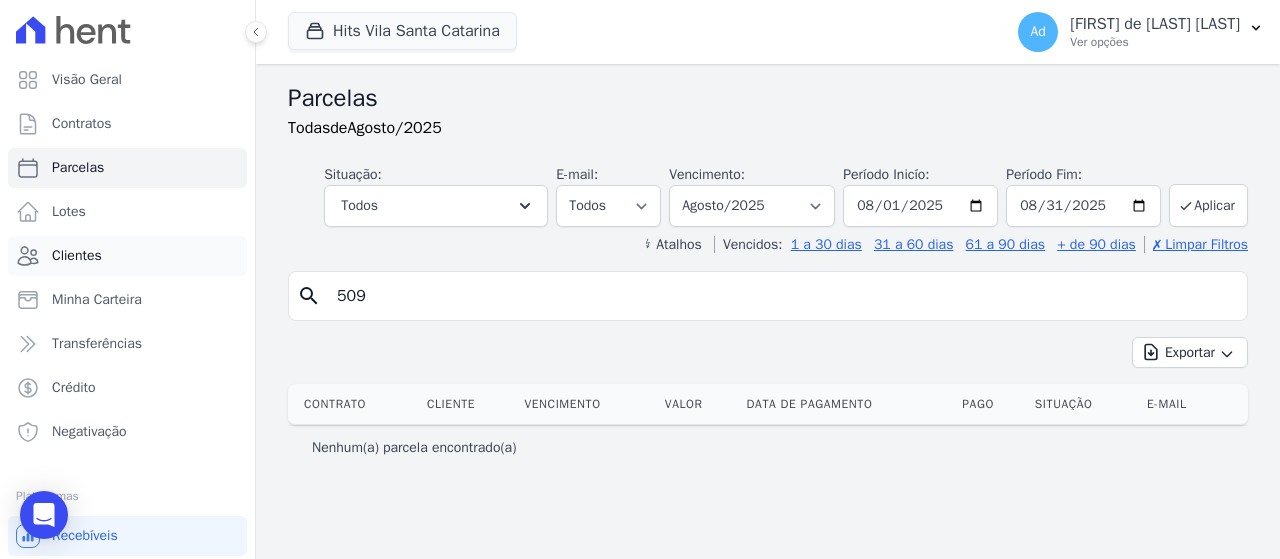 click on "Clientes" at bounding box center (127, 256) 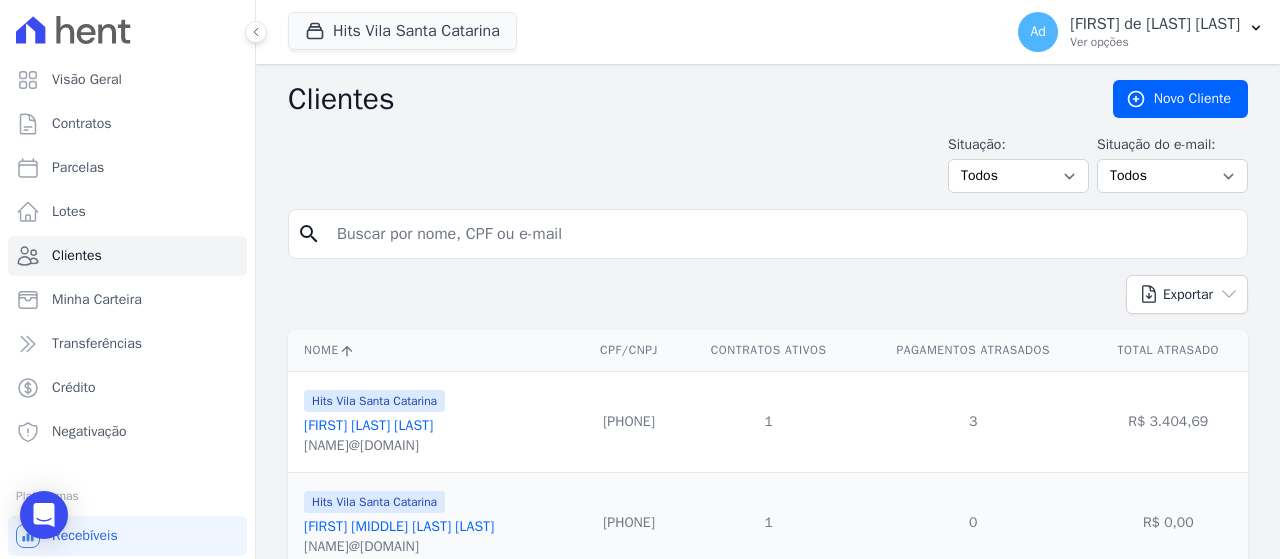 paste on "Amanda Dos Santos Passo" 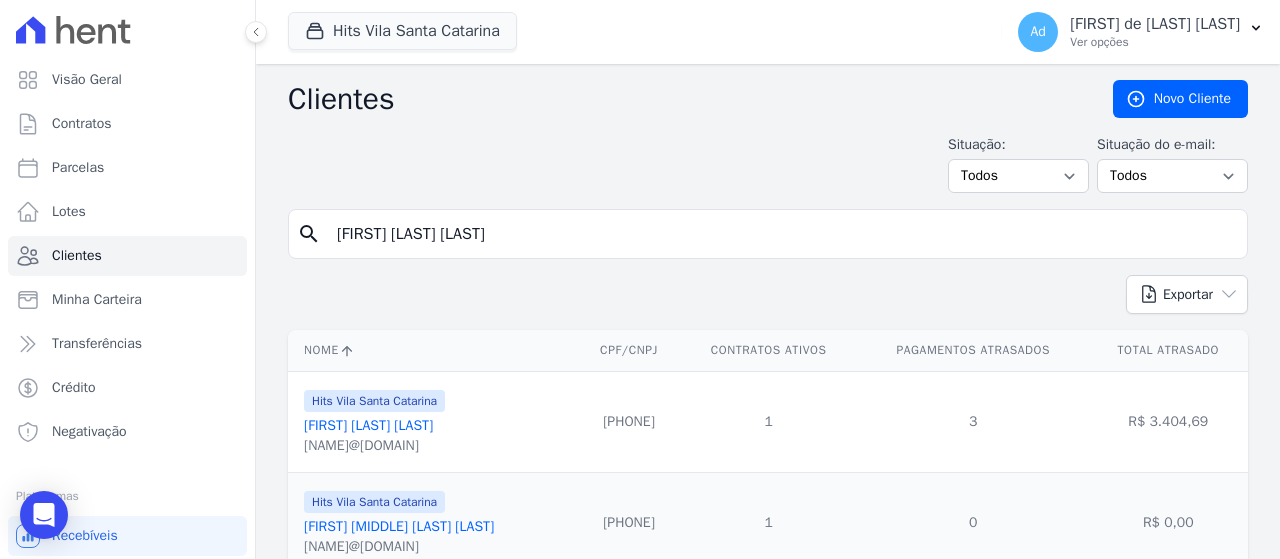 type on "Amanda Dos Santos Passo" 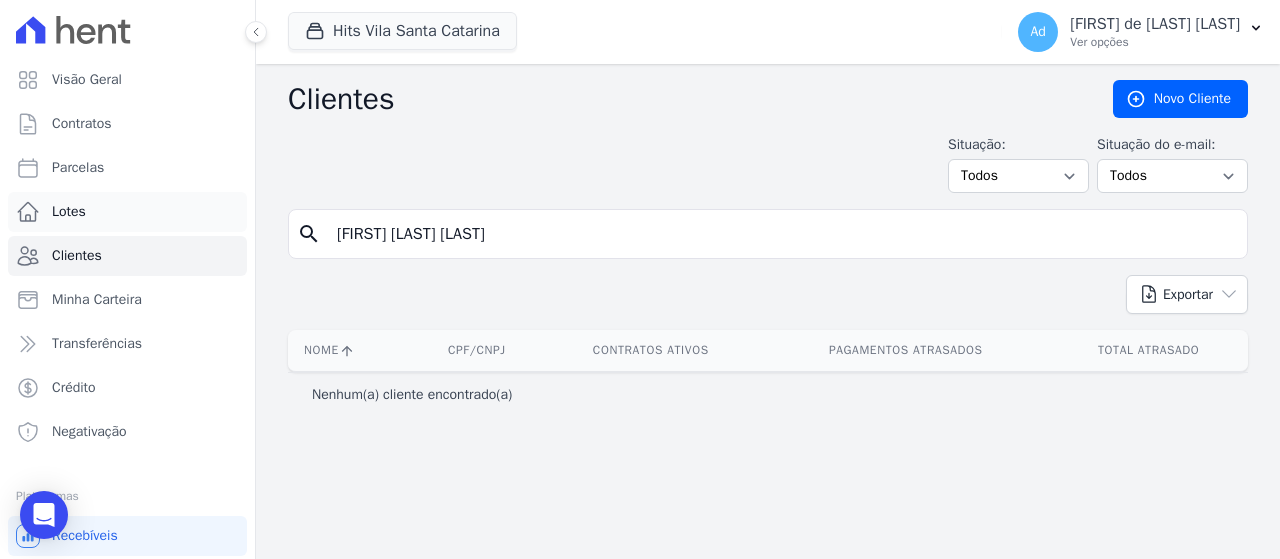 drag, startPoint x: 613, startPoint y: 251, endPoint x: 220, endPoint y: 222, distance: 394.0685 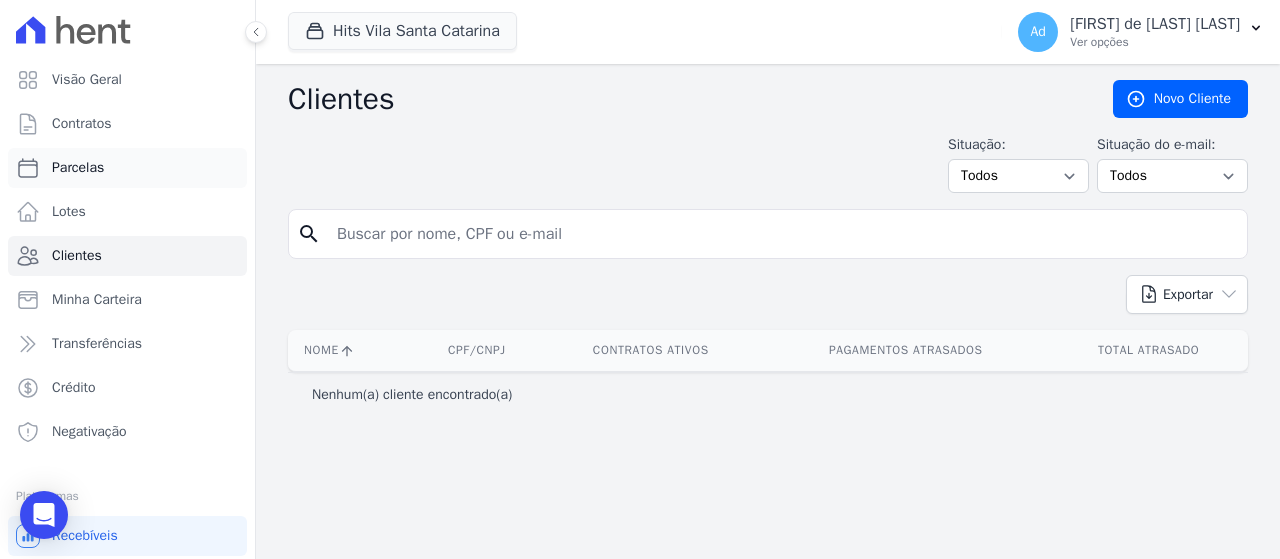 type 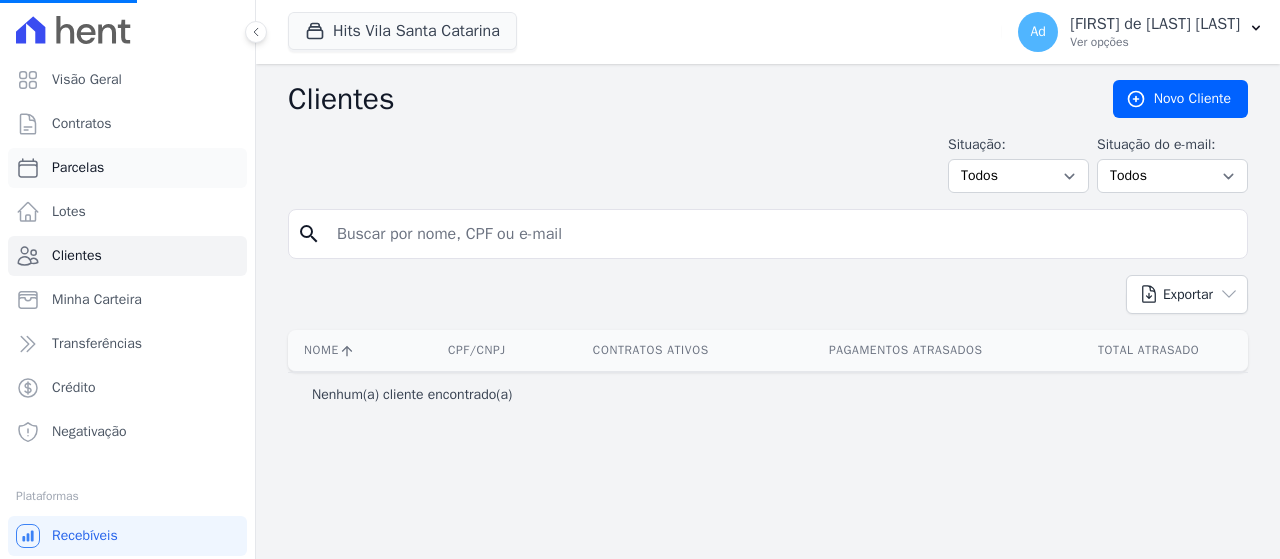 select 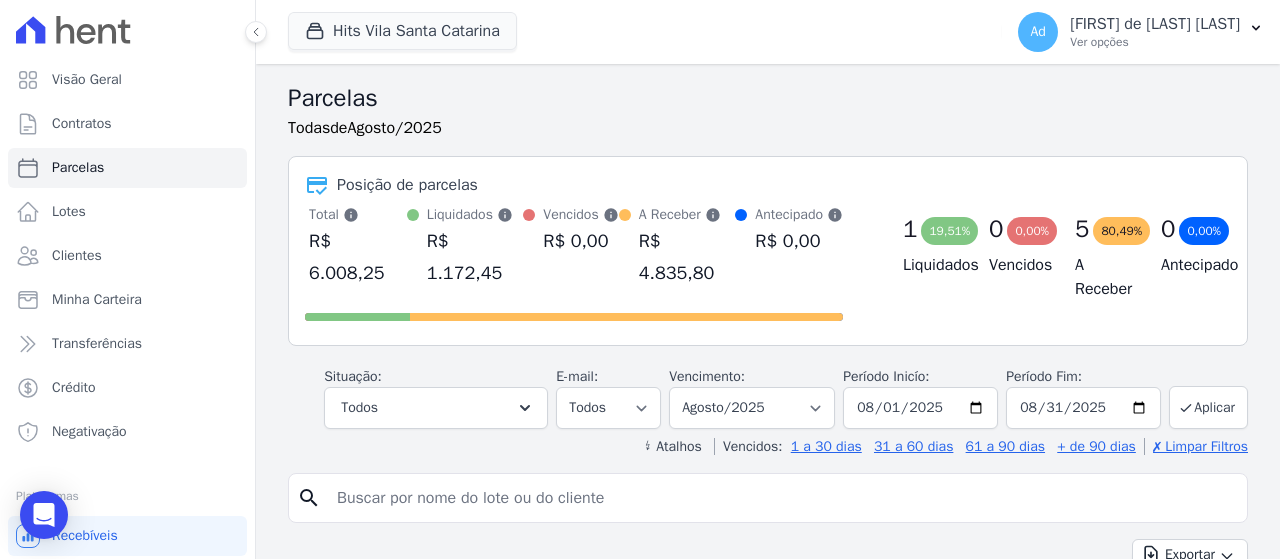 click at bounding box center [782, 498] 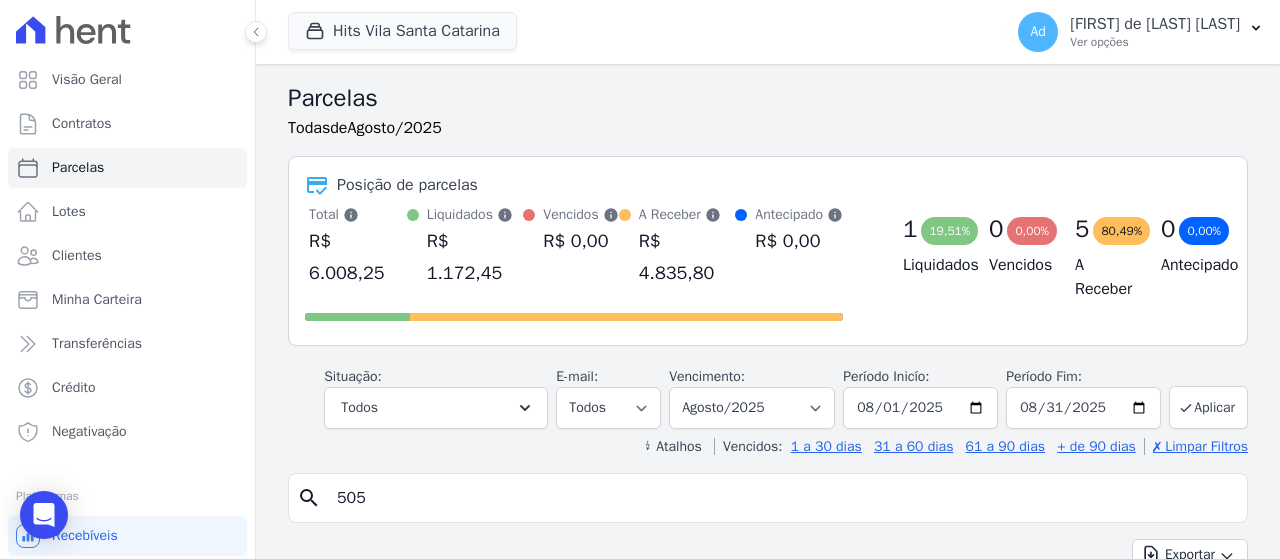type on "505" 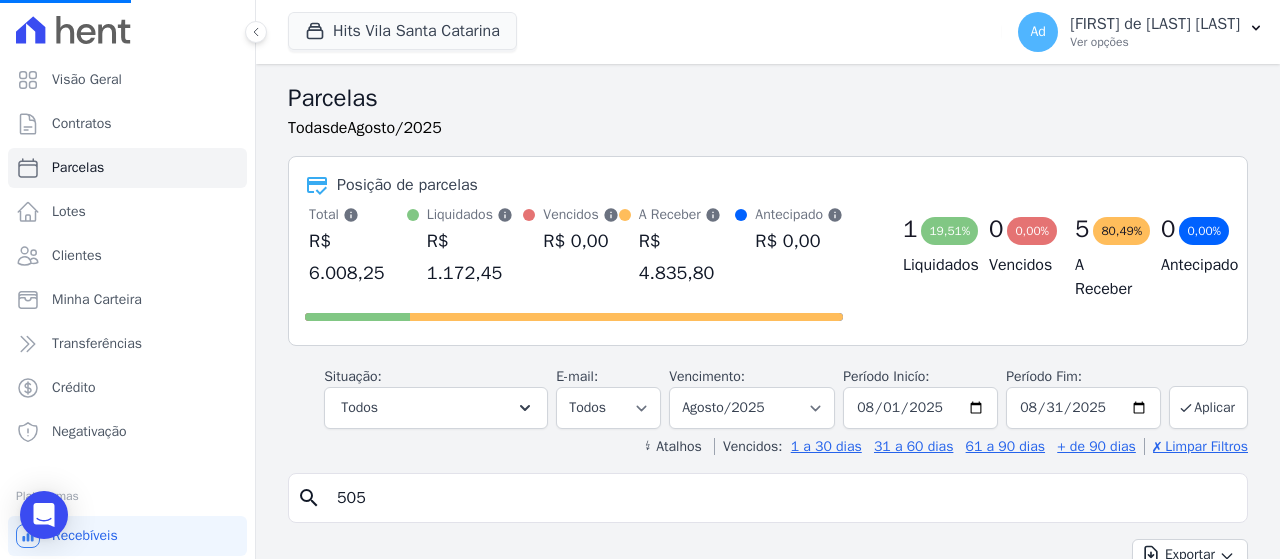 select 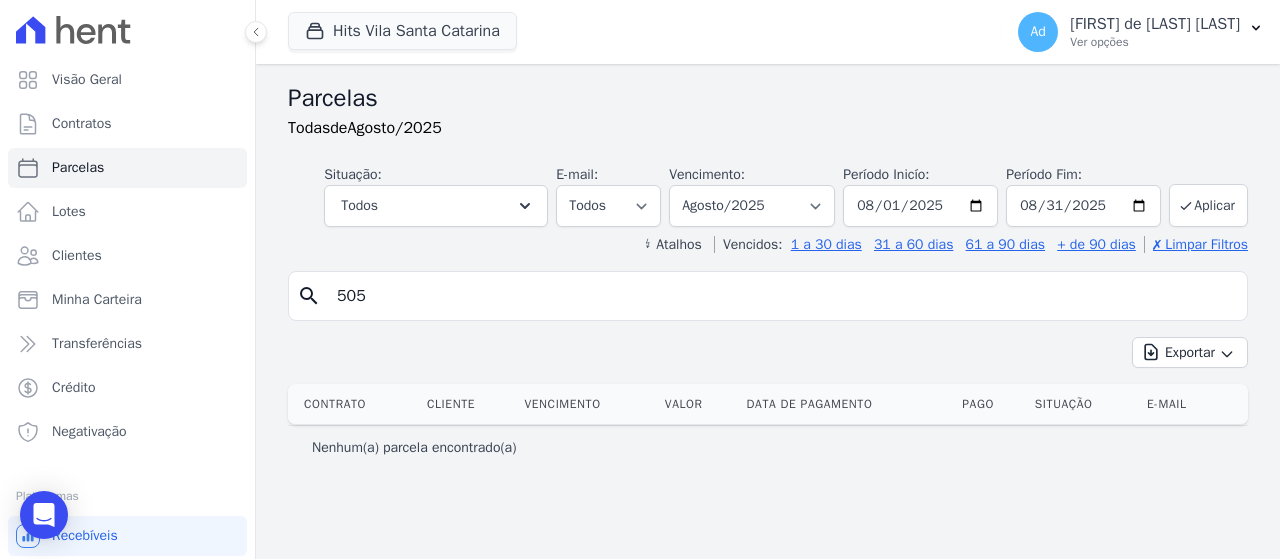 drag, startPoint x: 452, startPoint y: 299, endPoint x: 320, endPoint y: 295, distance: 132.0606 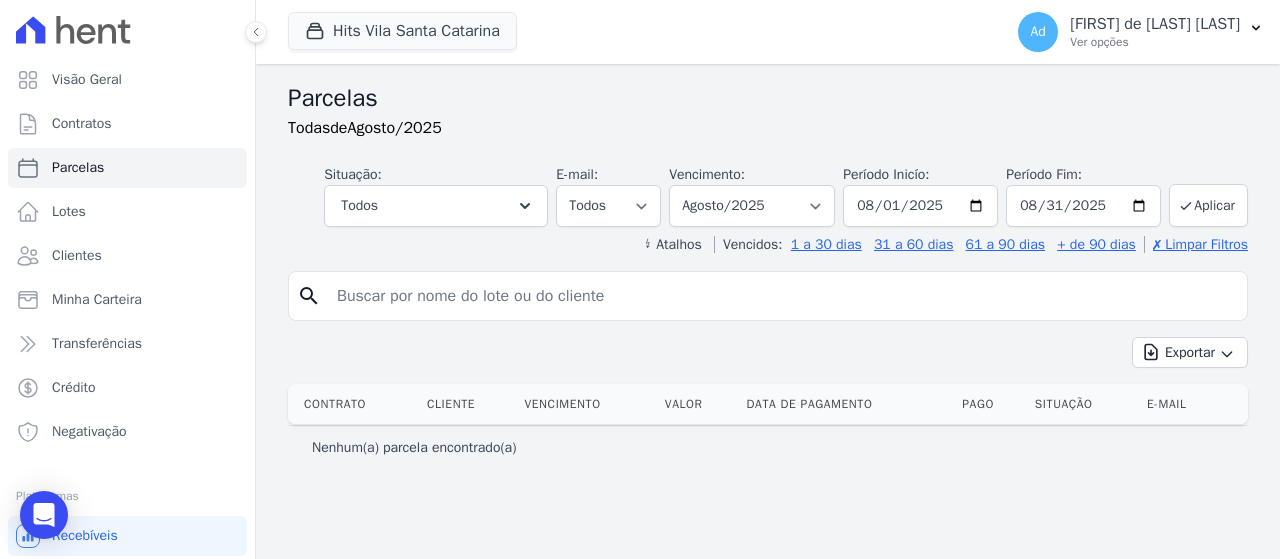 paste on "RODRIGO BRITE E SILVA" 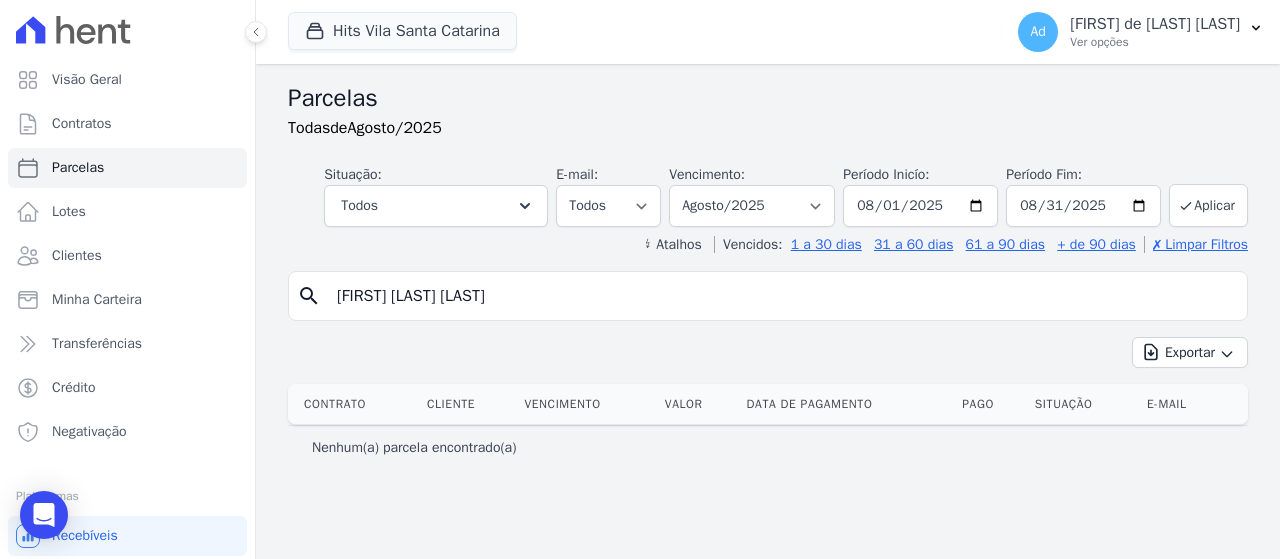 type on "RODRIGO BRITE E SILVA" 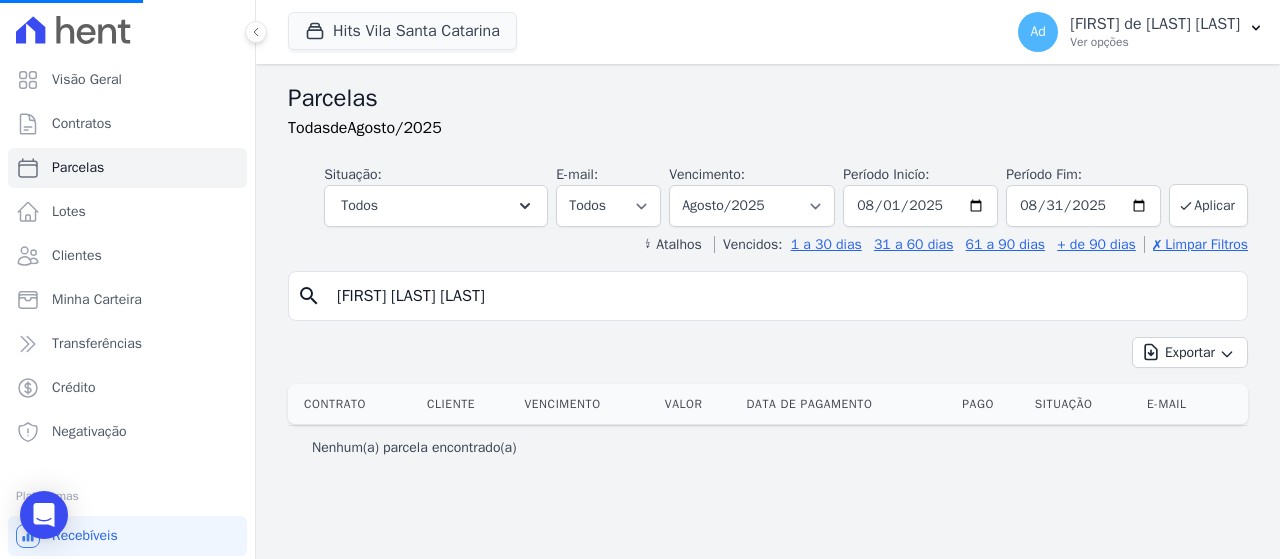 select 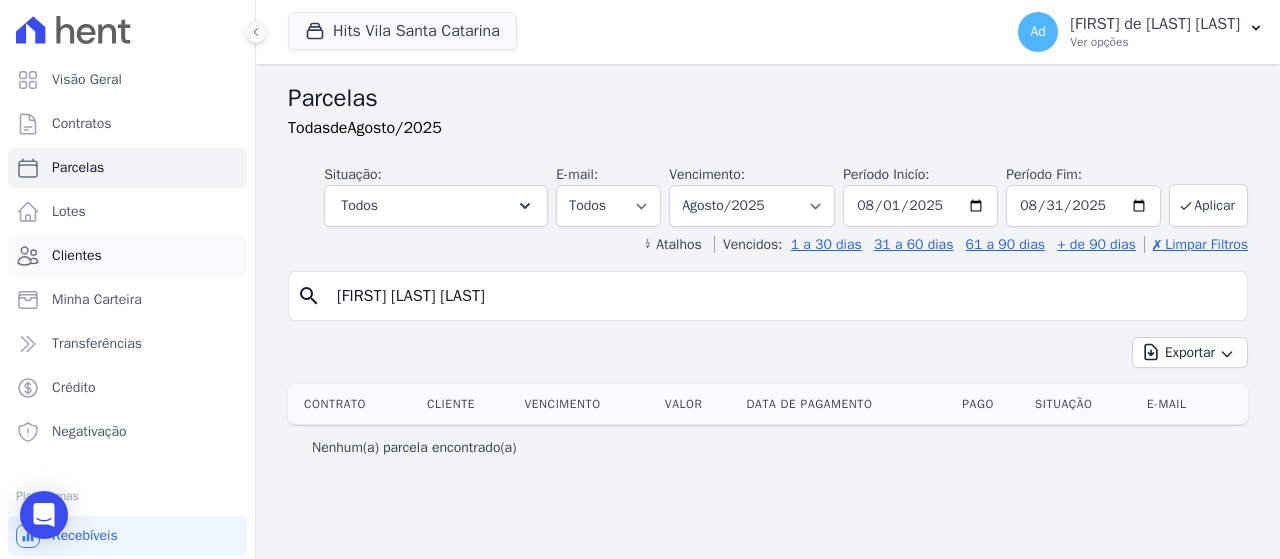click on "Clientes" at bounding box center (127, 256) 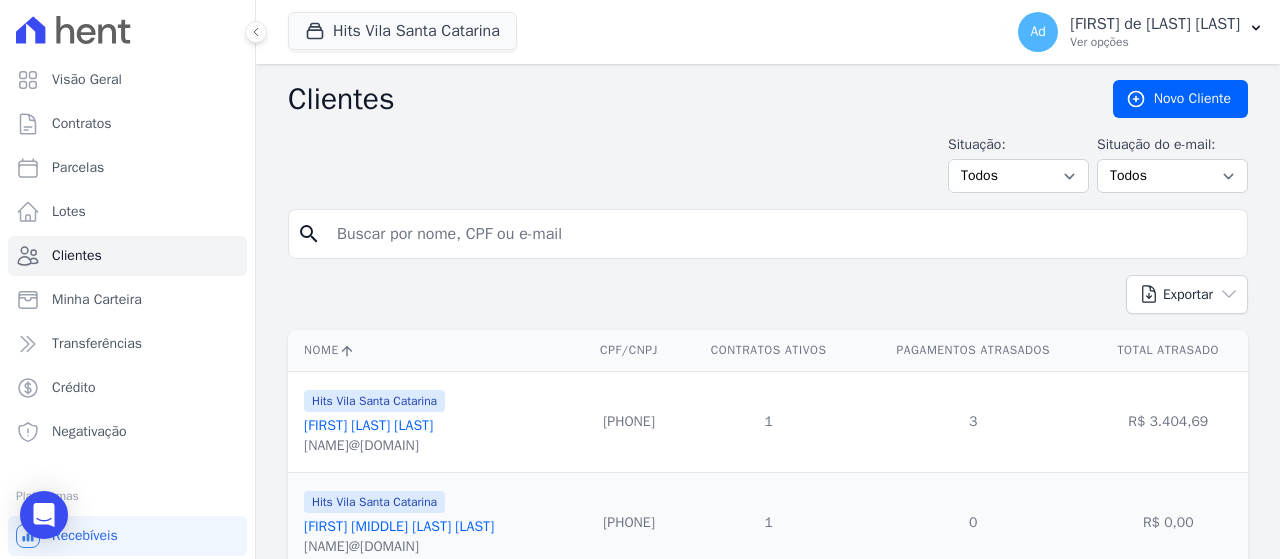 click at bounding box center [782, 234] 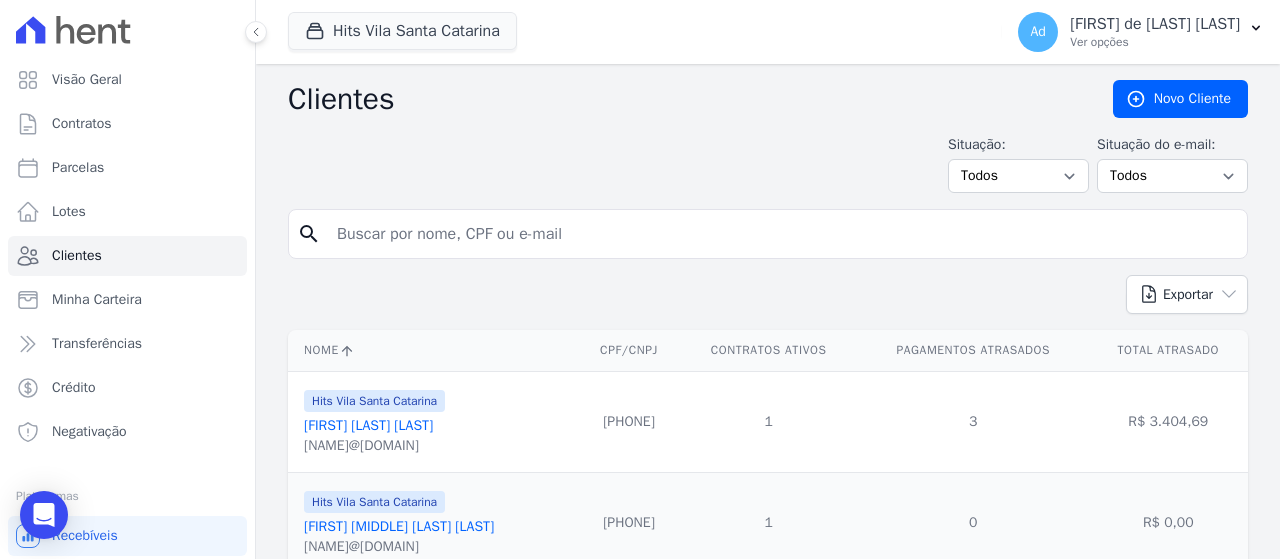 paste on "RODRIGO BRITE E SILVA" 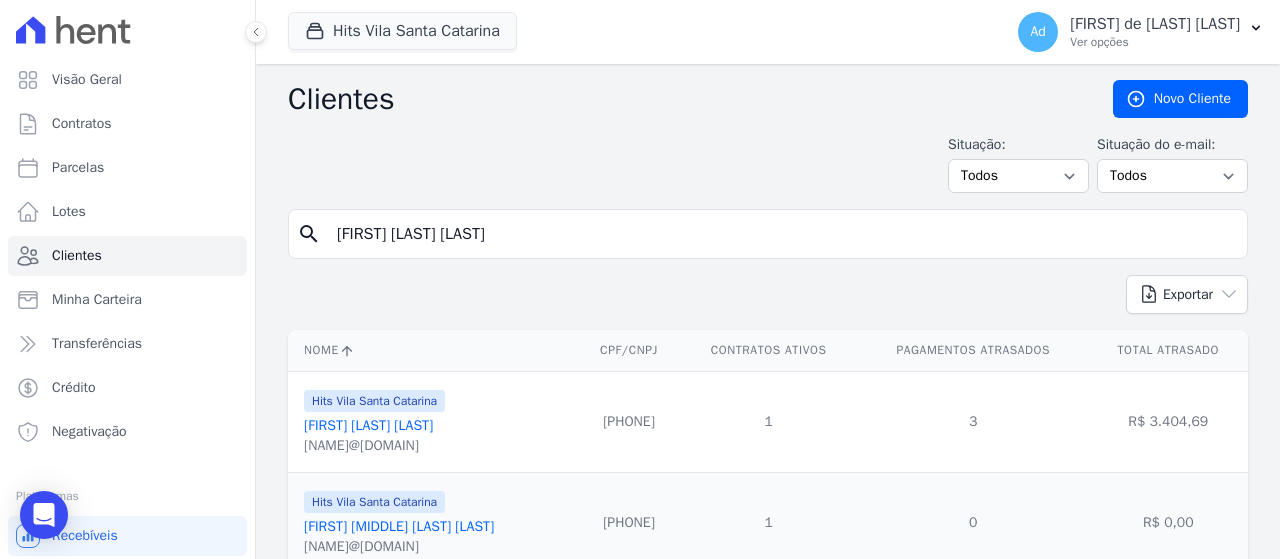click on "RODRIGO BRITE E SILVA" at bounding box center (782, 234) 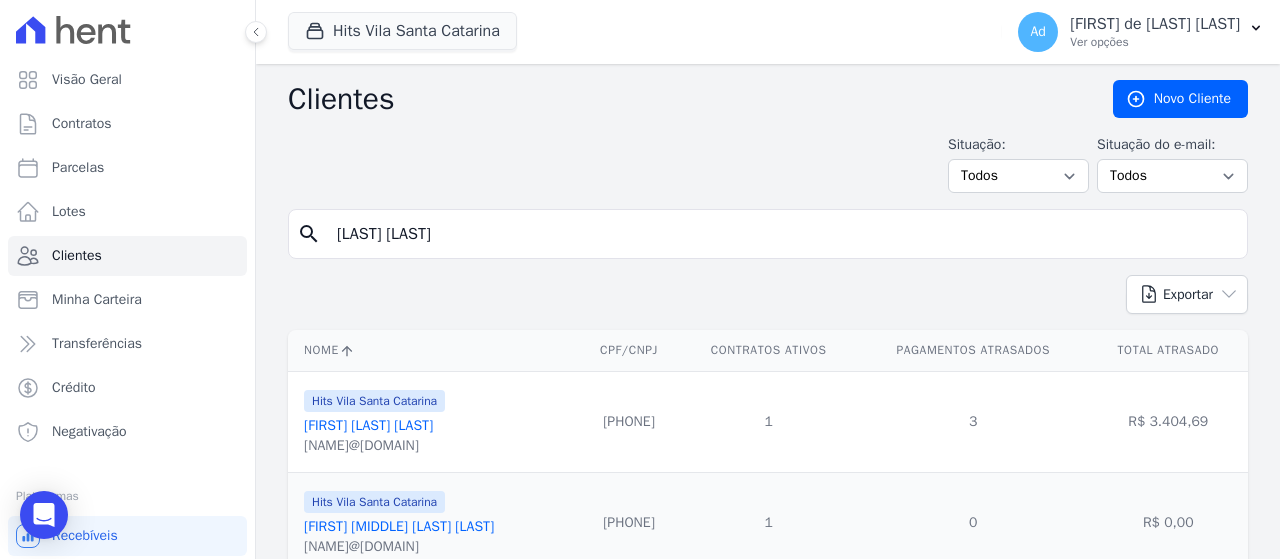 type on "RODRIGO BRITE" 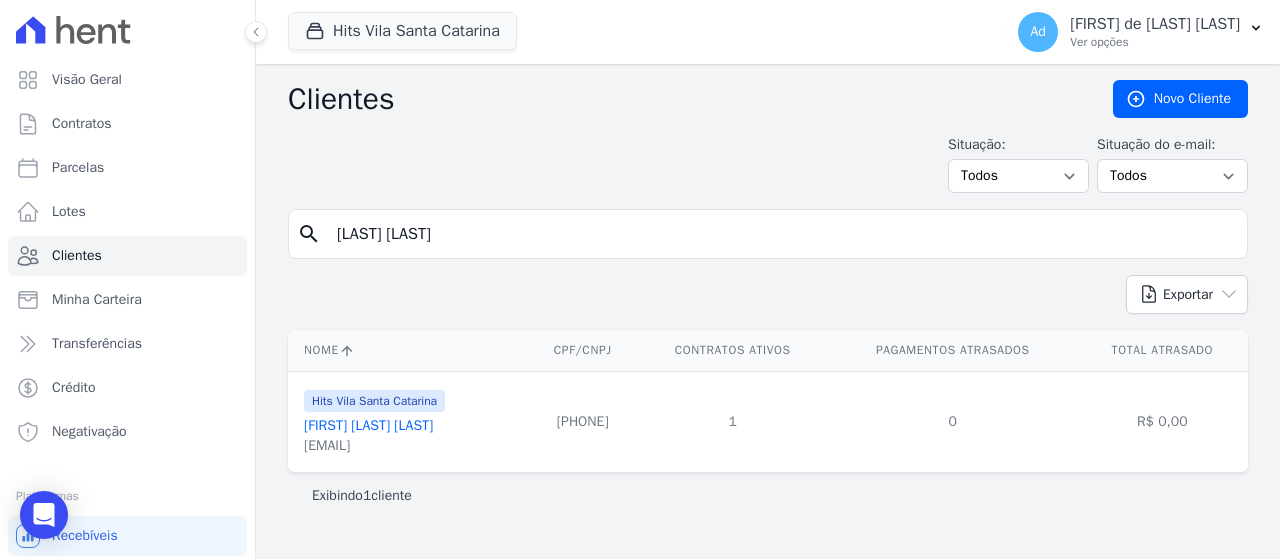 click on "Rodrigo Brite E Silva" at bounding box center (368, 425) 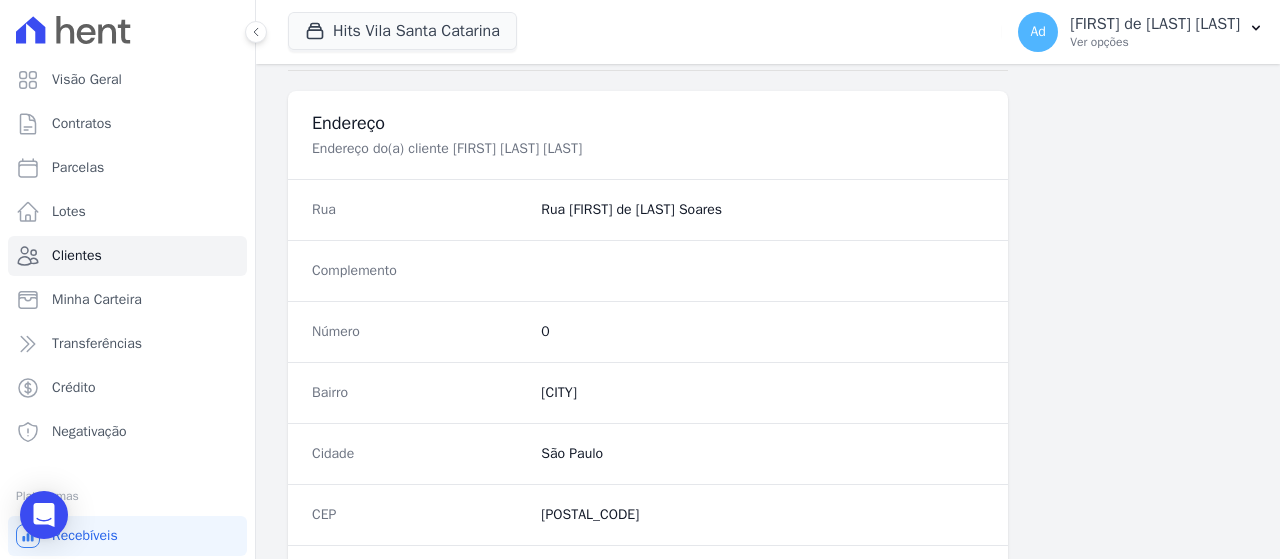 scroll, scrollTop: 1328, scrollLeft: 0, axis: vertical 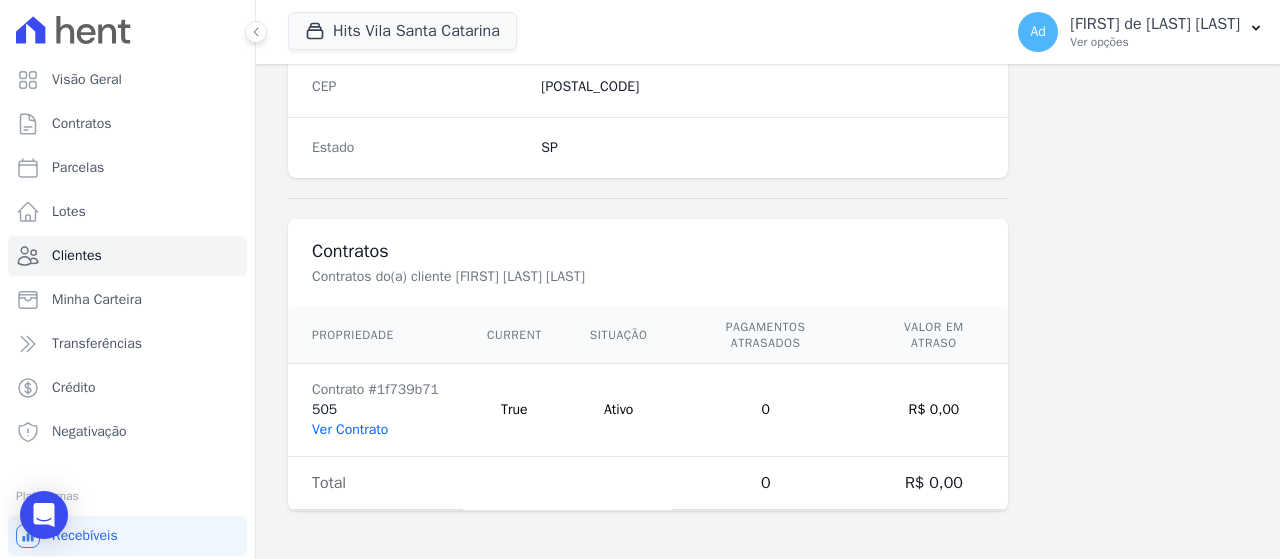 click on "Ver Contrato" at bounding box center [350, 429] 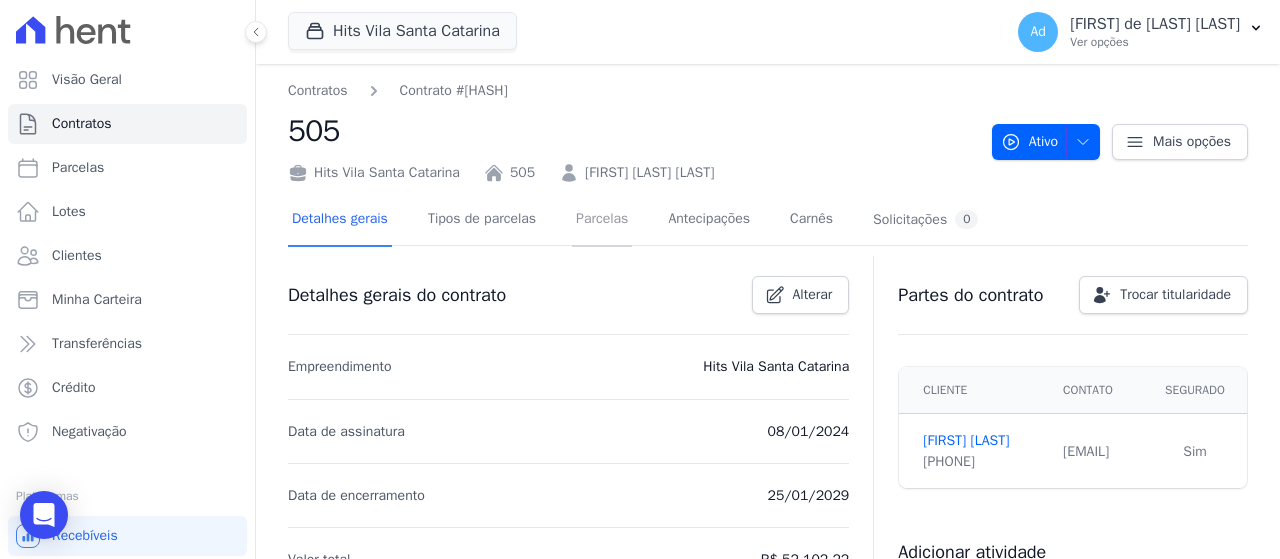 click on "Parcelas" at bounding box center [602, 220] 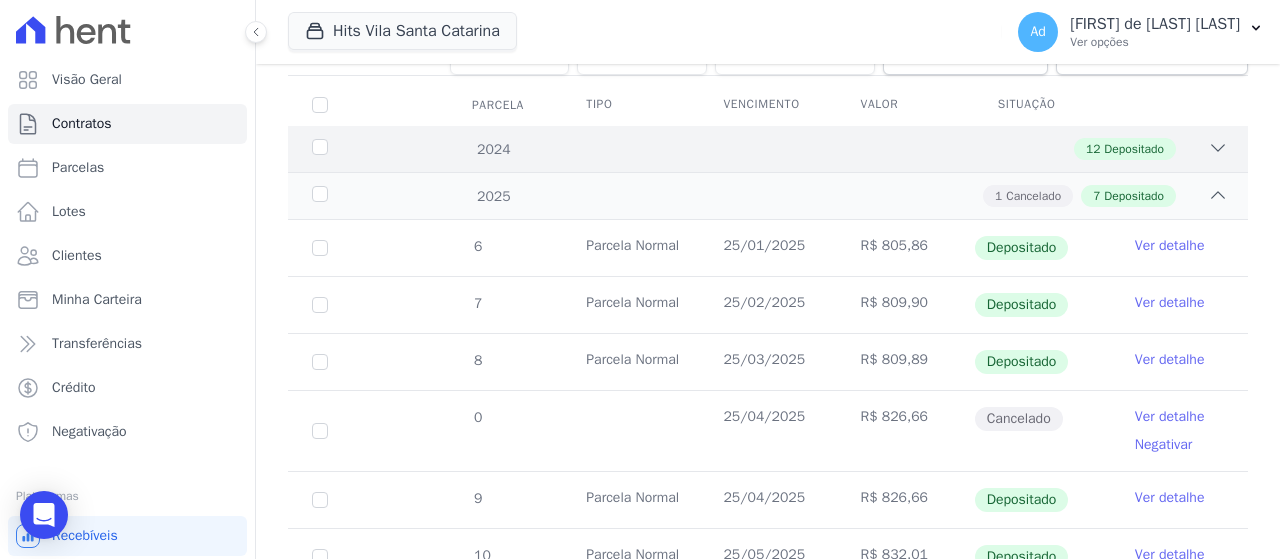 scroll, scrollTop: 0, scrollLeft: 0, axis: both 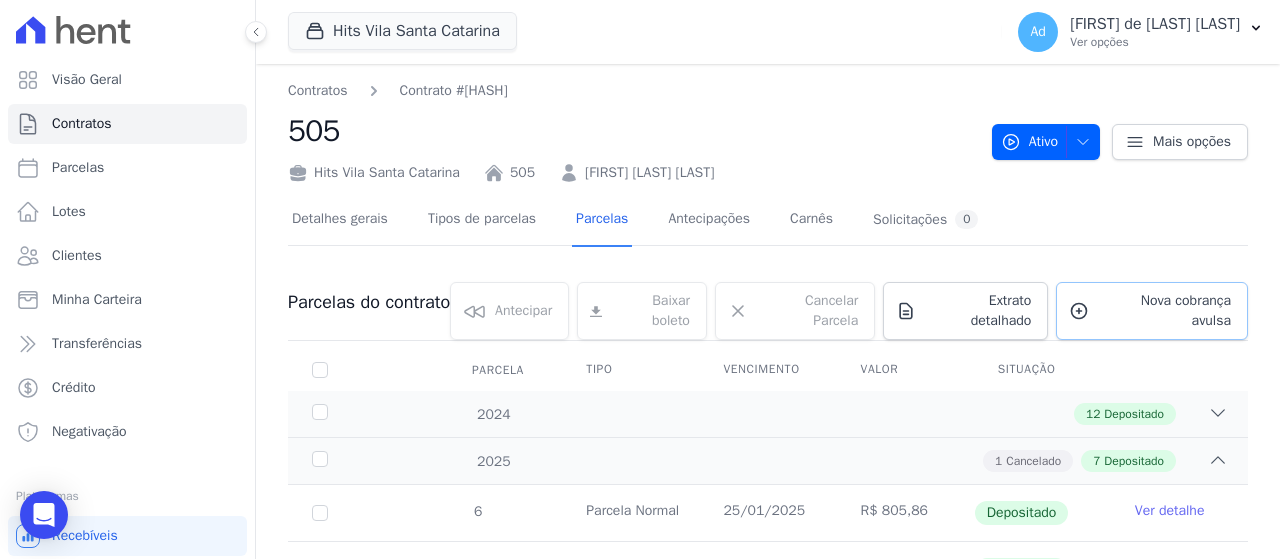 click on "Nova cobrança avulsa" at bounding box center [1152, 311] 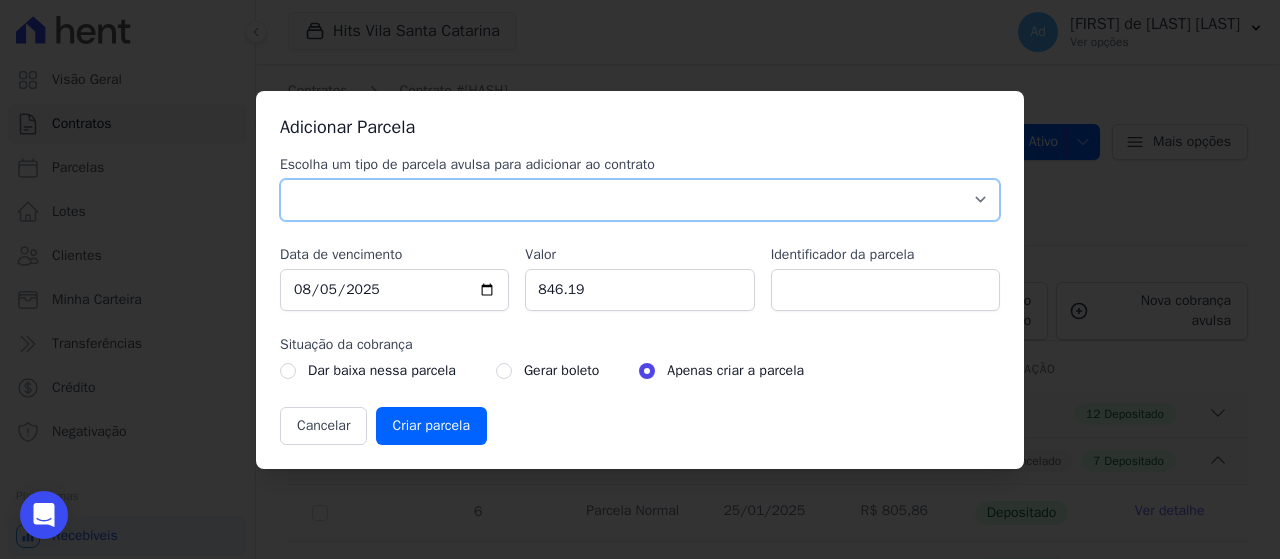 click on "Parcela Normal
Sinal
Caução
Intercalada
Chaves
Pré Chaves
Pós Chaves
Taxas
Quitação
Outros
Parcela do Cliente
Acordo
Financiamento CEF
Comissão
Antecipação" at bounding box center (640, 200) 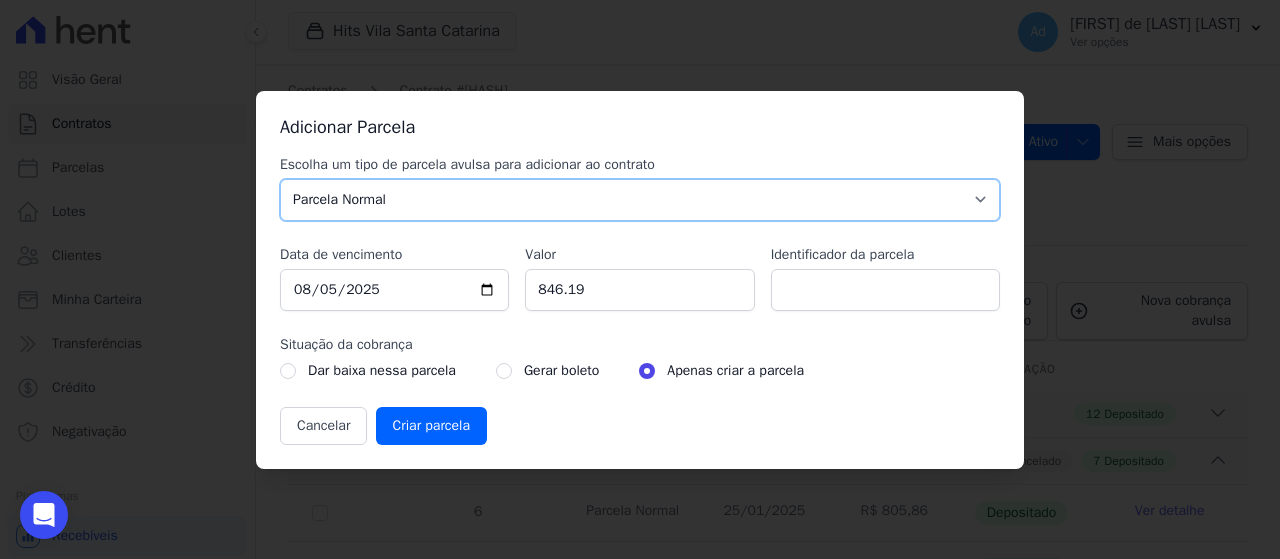 click on "Parcela Normal
Sinal
Caução
Intercalada
Chaves
Pré Chaves
Pós Chaves
Taxas
Quitação
Outros
Parcela do Cliente
Acordo
Financiamento CEF
Comissão
Antecipação" at bounding box center [640, 200] 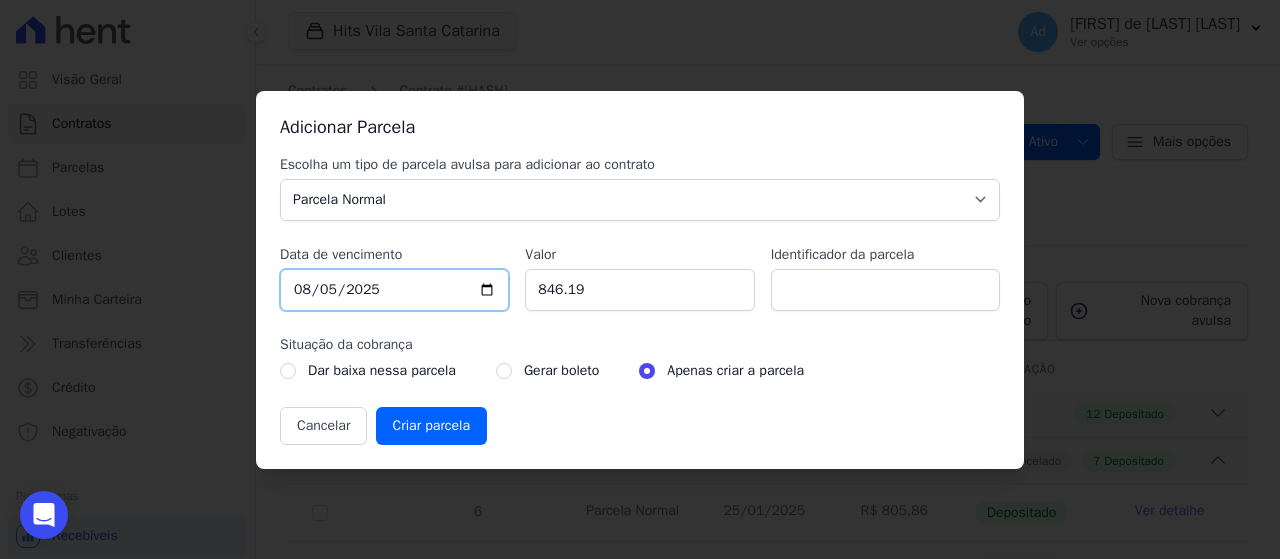 click on "2025-08-05" at bounding box center [394, 290] 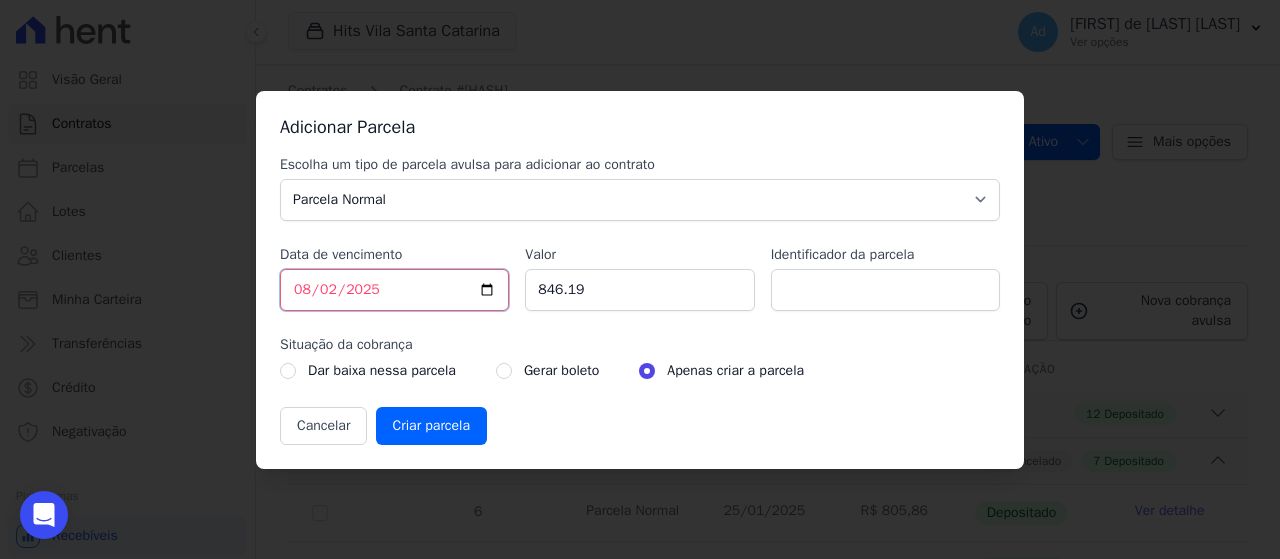 type on "2025-08-25" 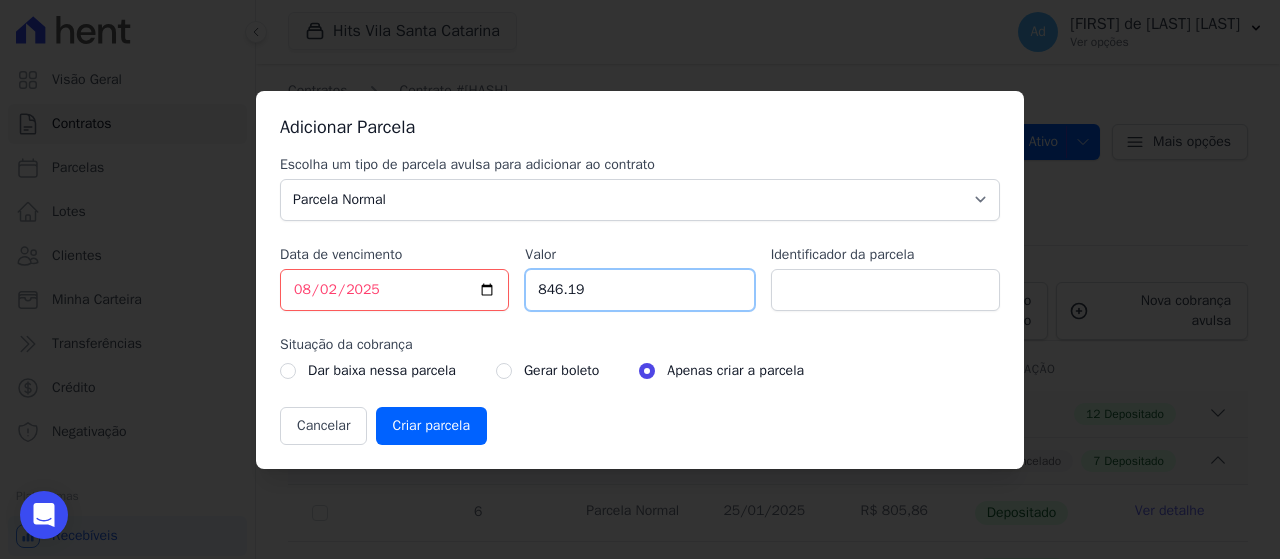 drag, startPoint x: 627, startPoint y: 292, endPoint x: 503, endPoint y: 289, distance: 124.036285 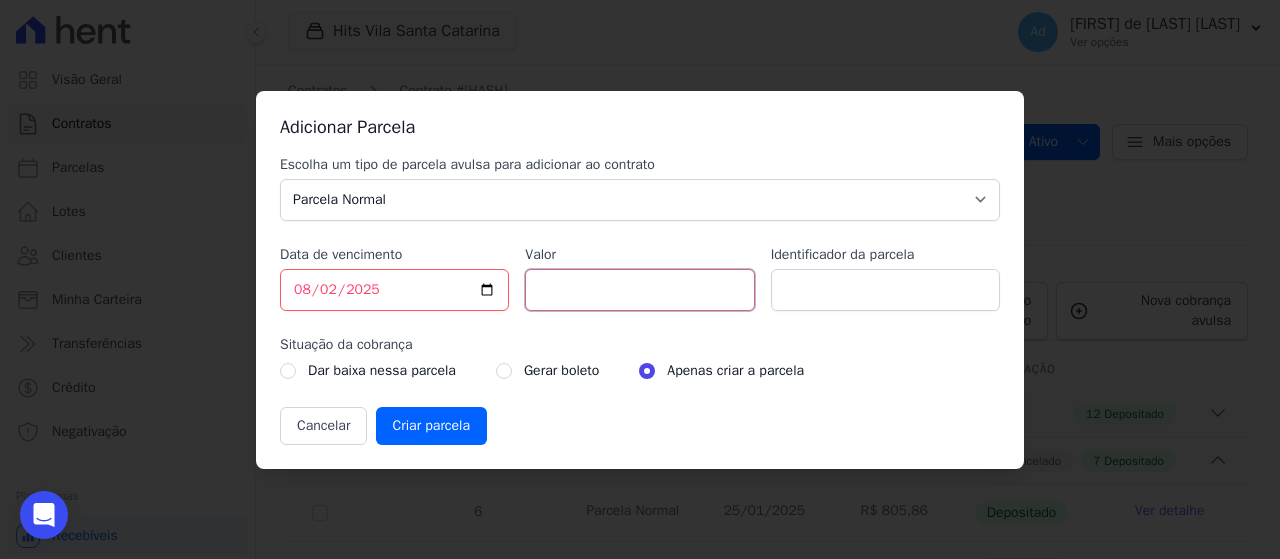 click on "Valor" at bounding box center [639, 290] 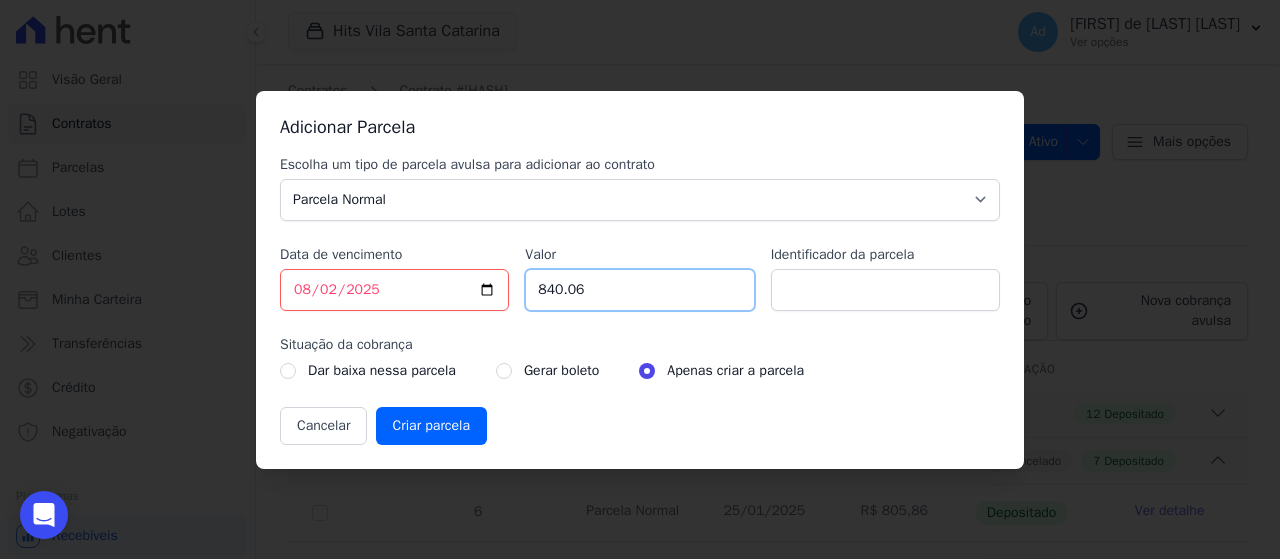 type on "840.06" 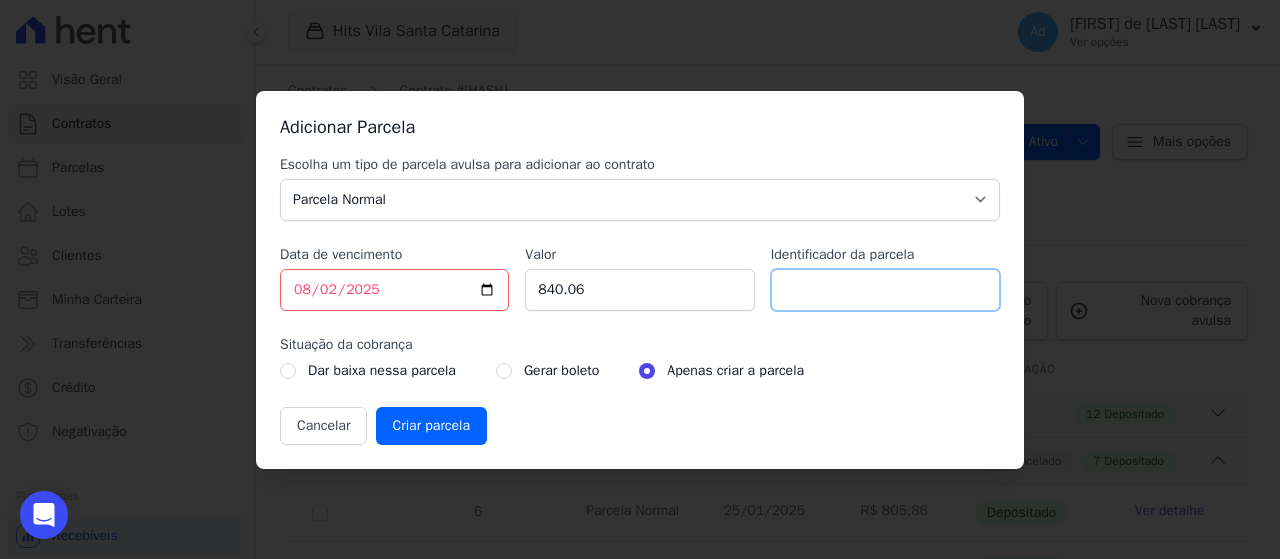click on "Identificador da parcela" at bounding box center [885, 290] 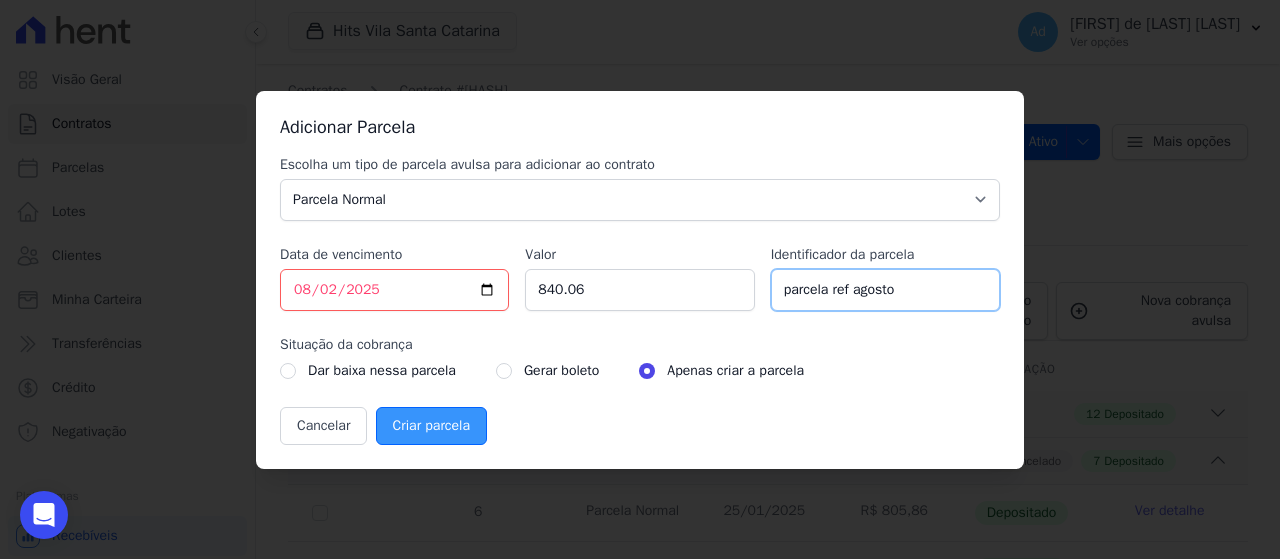 type on "parcela ref agosto" 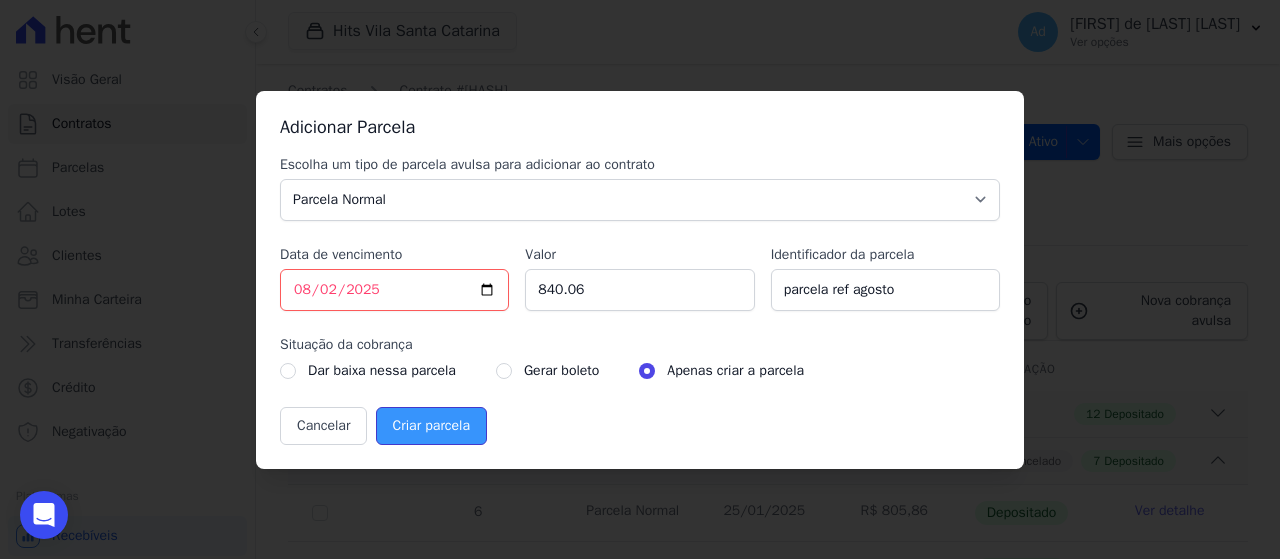 click on "Criar parcela" at bounding box center [431, 426] 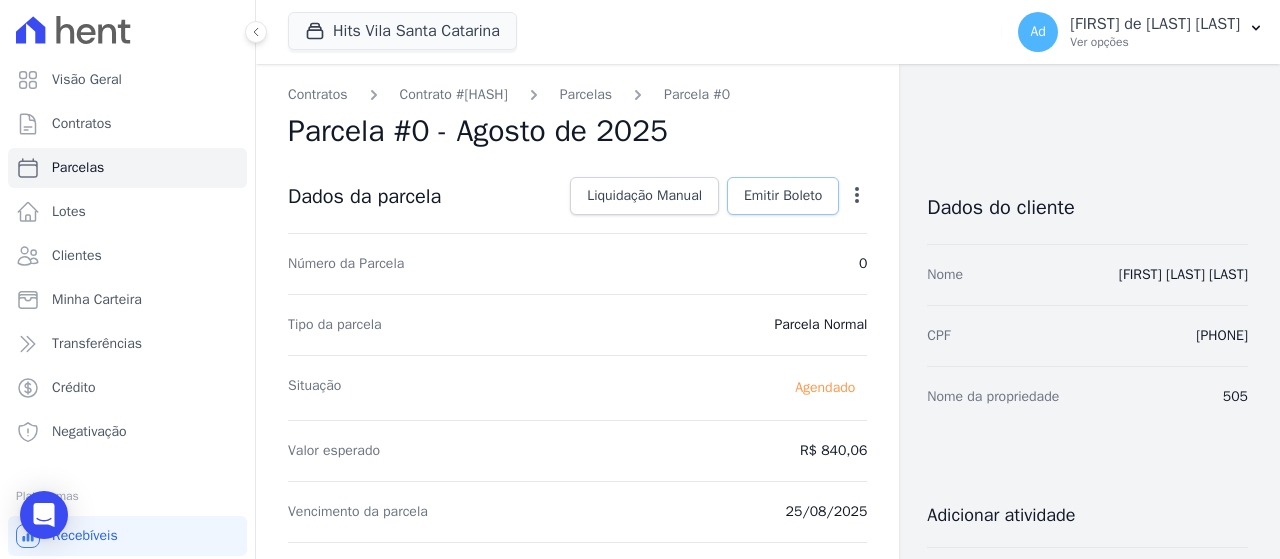click on "Emitir Boleto" at bounding box center [783, 196] 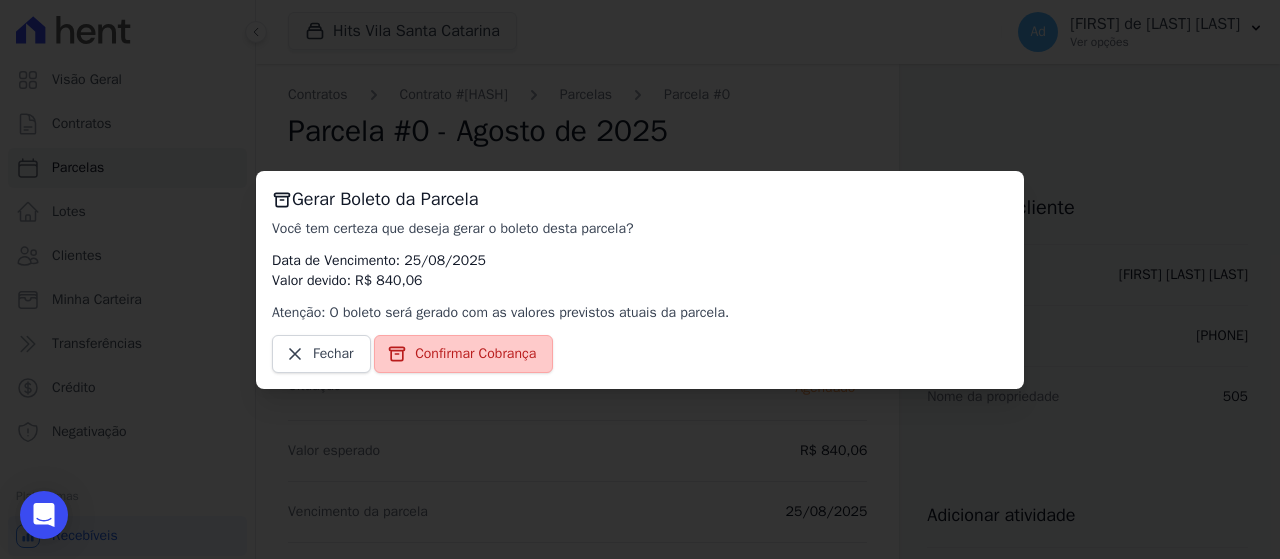 click on "Confirmar Cobrança" at bounding box center [475, 354] 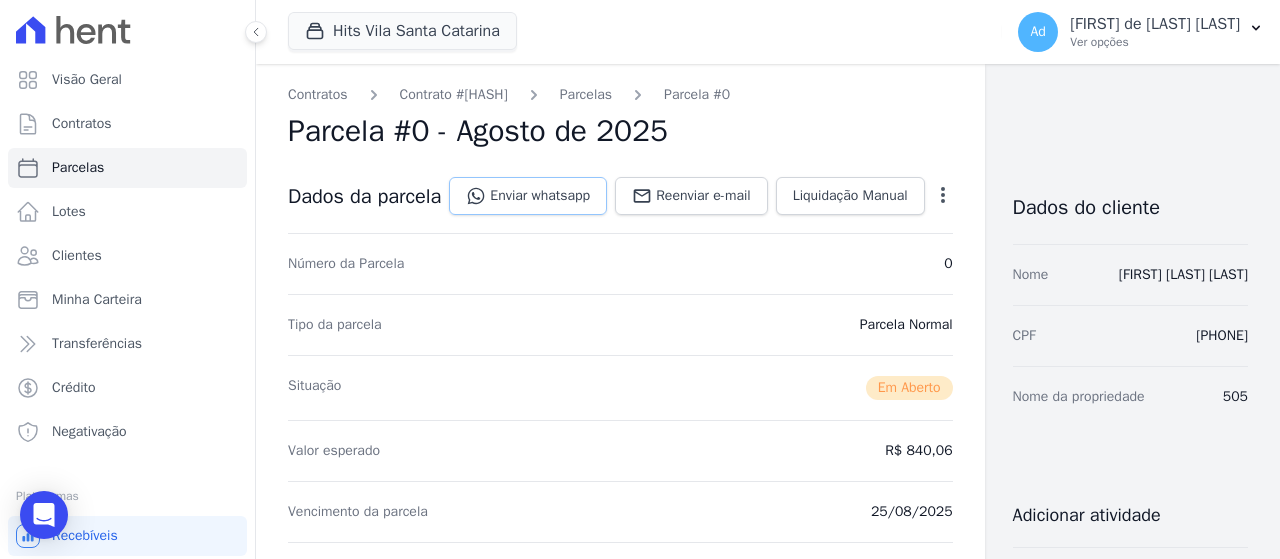 click on "Enviar whatsapp" at bounding box center (528, 196) 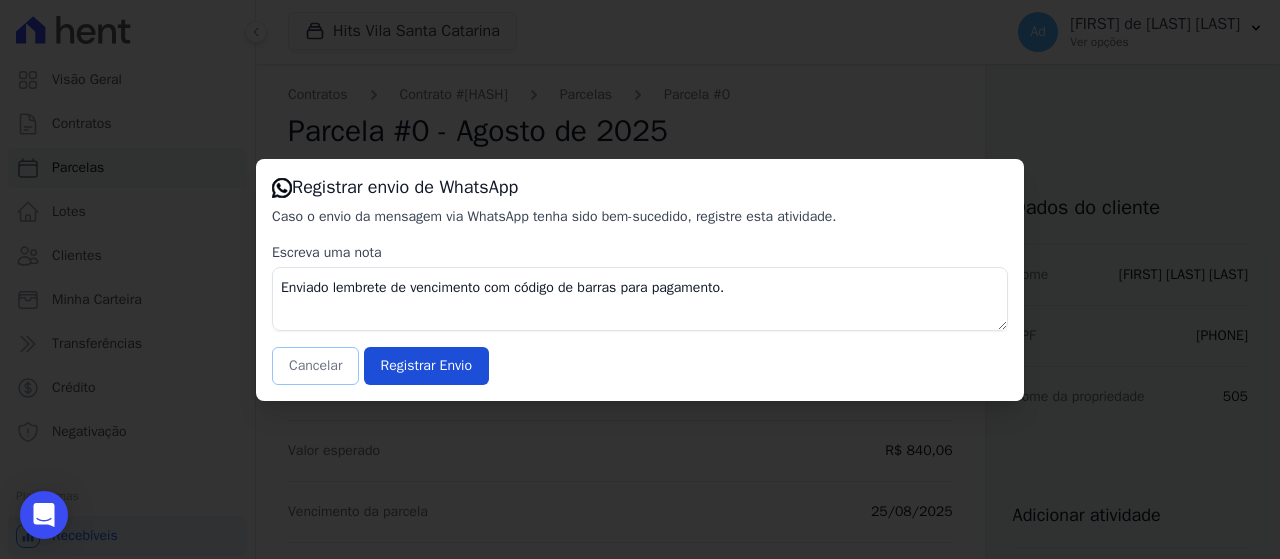 click on "Cancelar" at bounding box center [315, 366] 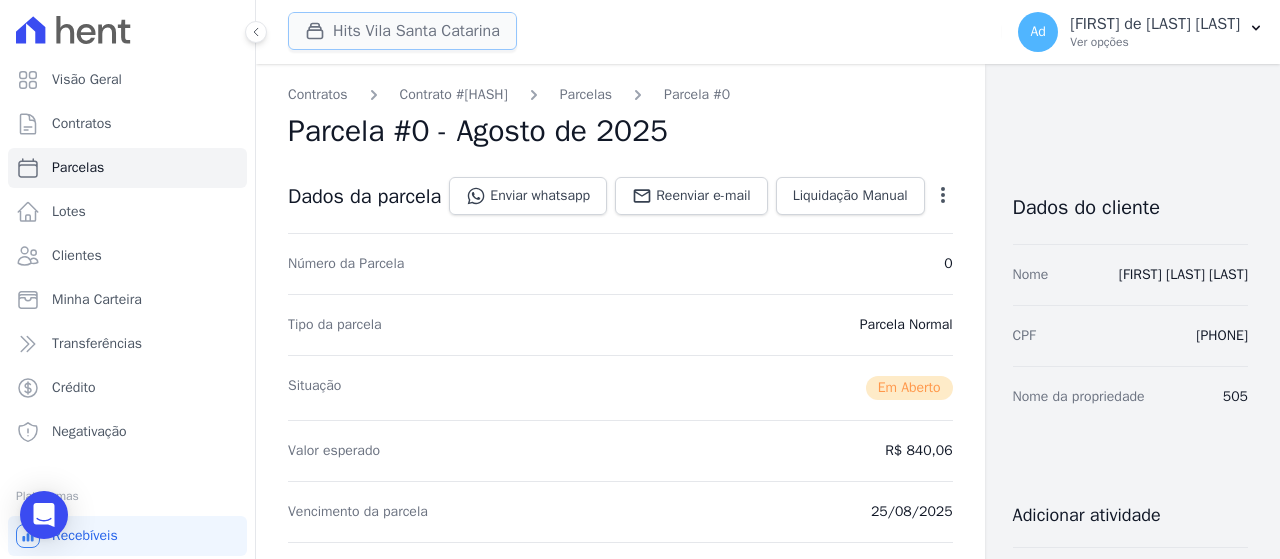 click on "Hits Vila Santa Catarina" at bounding box center (402, 31) 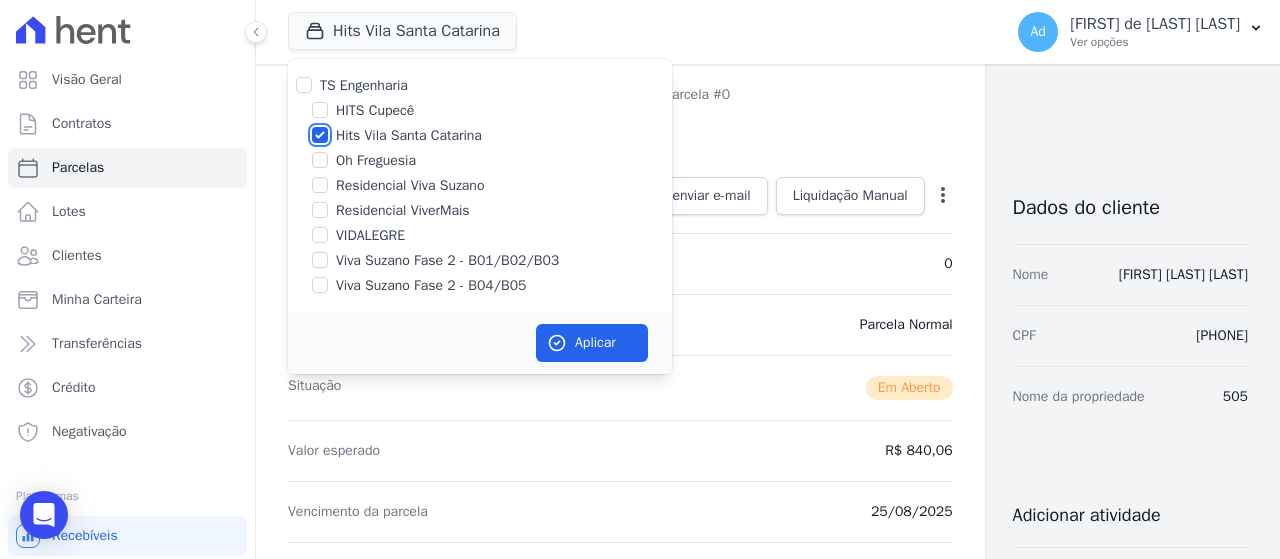 click on "Hits Vila Santa Catarina" at bounding box center [320, 135] 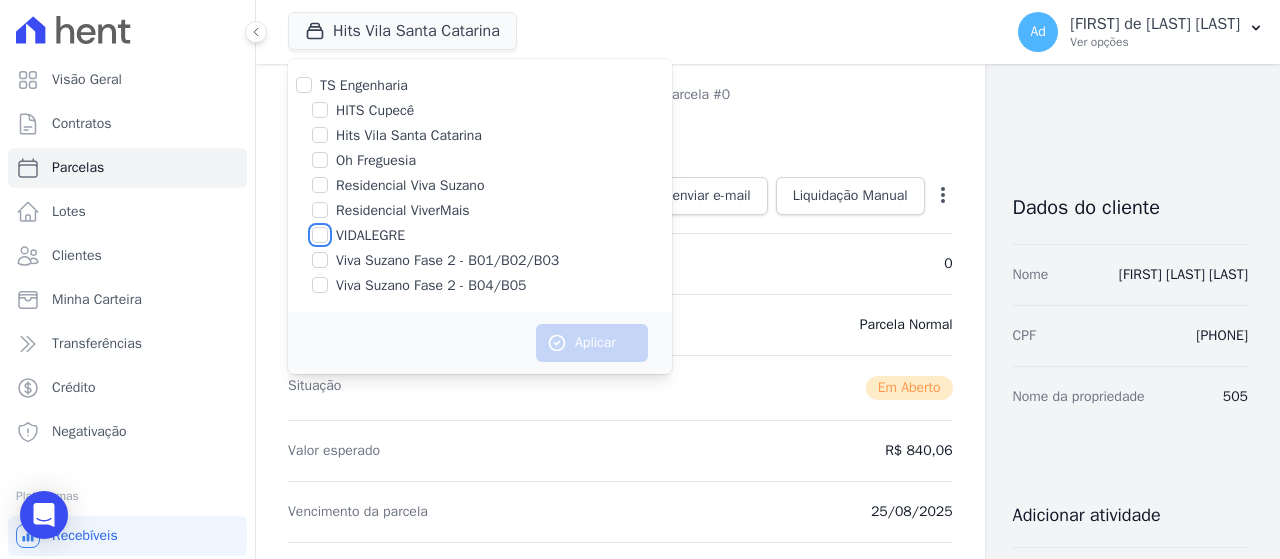 click on "VIDALEGRE" at bounding box center [320, 235] 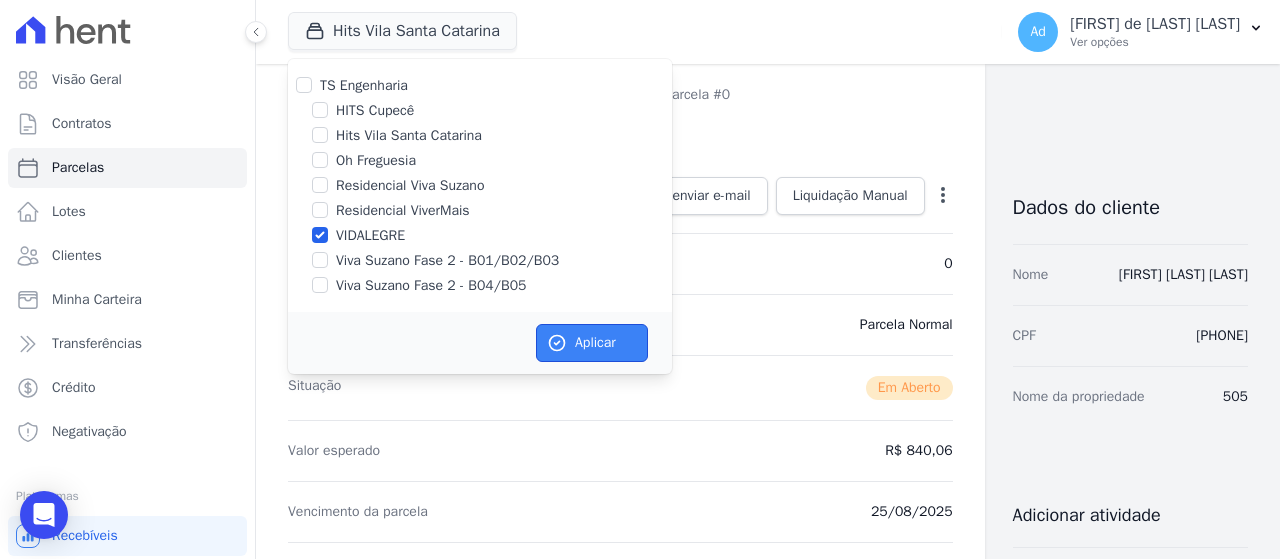 click on "Aplicar" at bounding box center [592, 343] 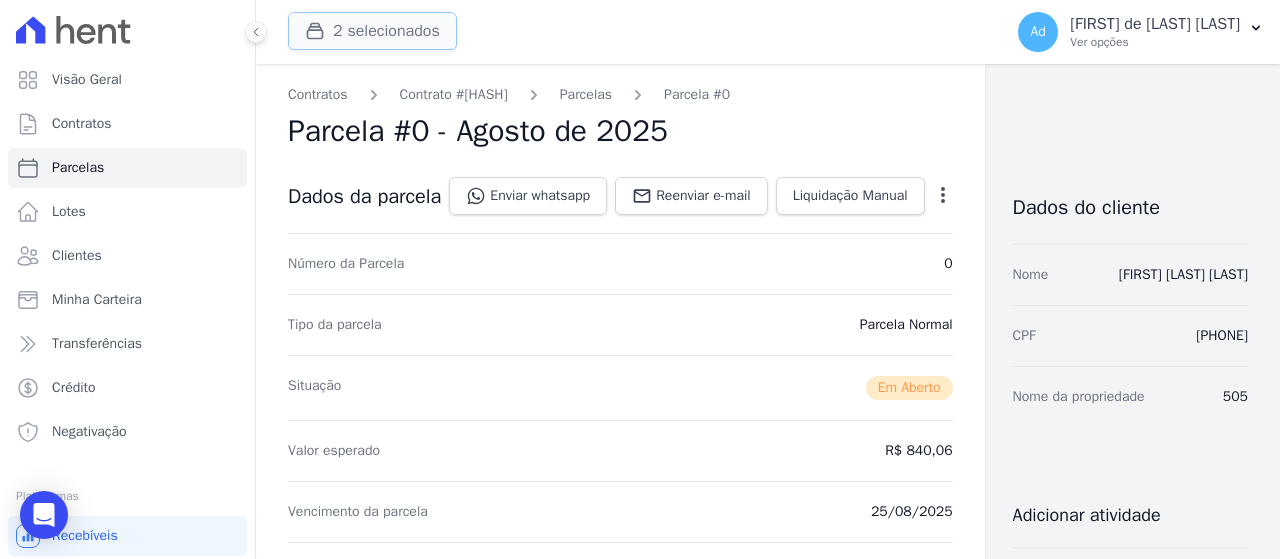 click on "2 selecionados" at bounding box center (372, 31) 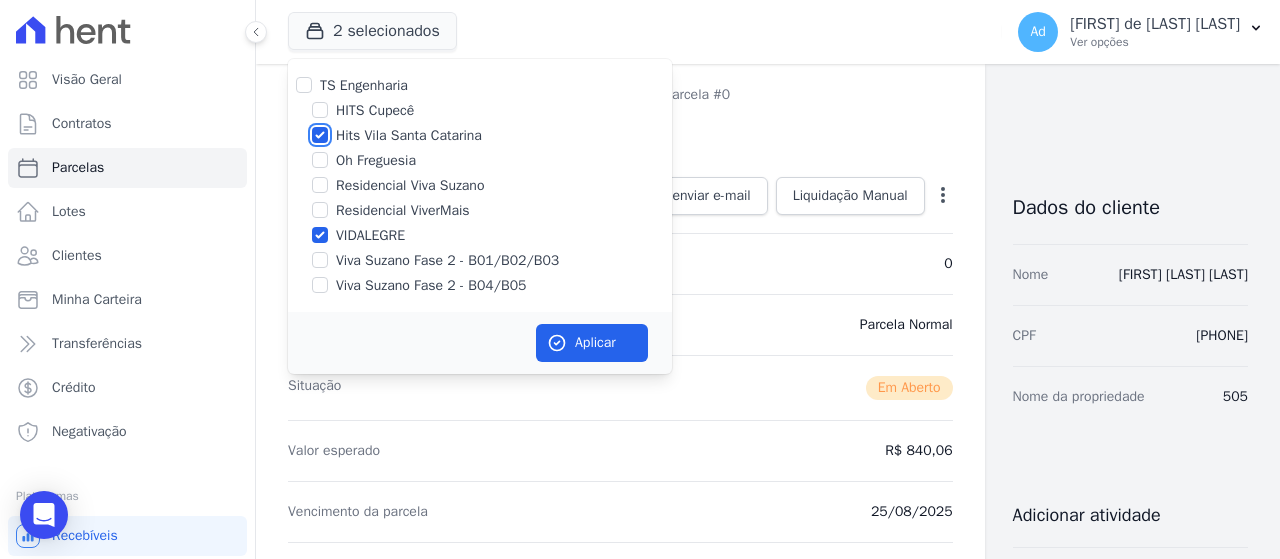 click on "Hits Vila Santa Catarina" at bounding box center (320, 135) 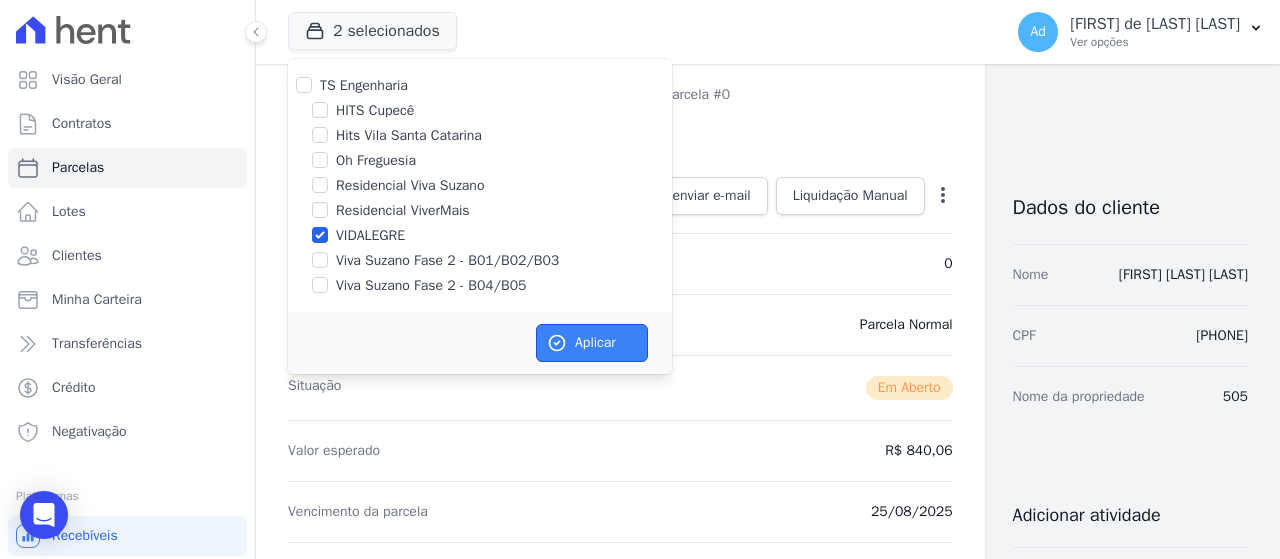 click on "Aplicar" at bounding box center (592, 343) 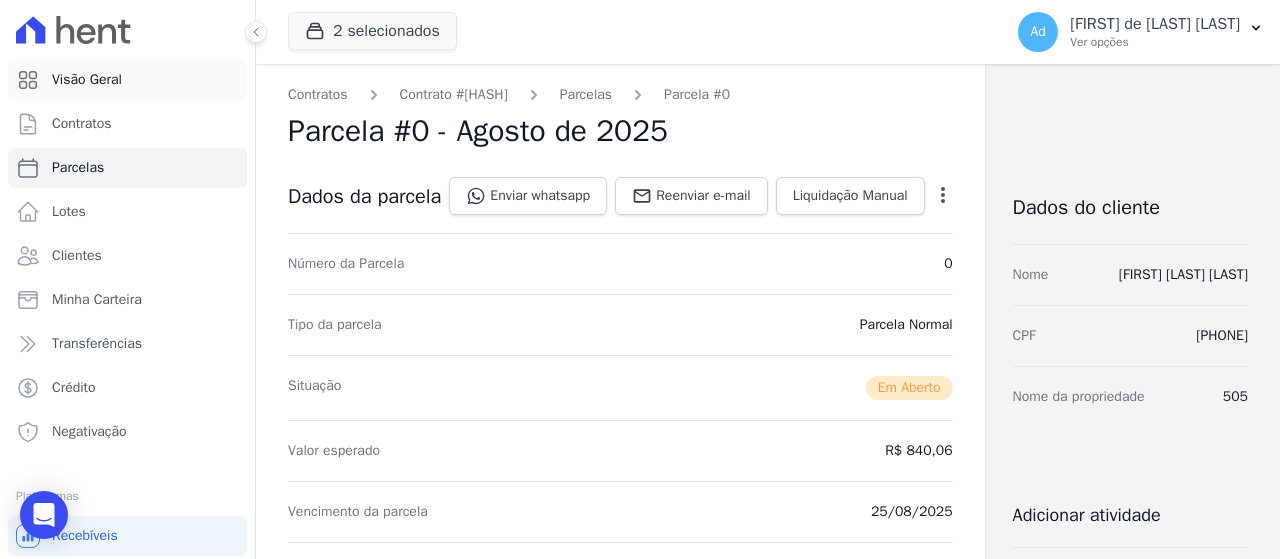 click on "Visão Geral" at bounding box center (127, 80) 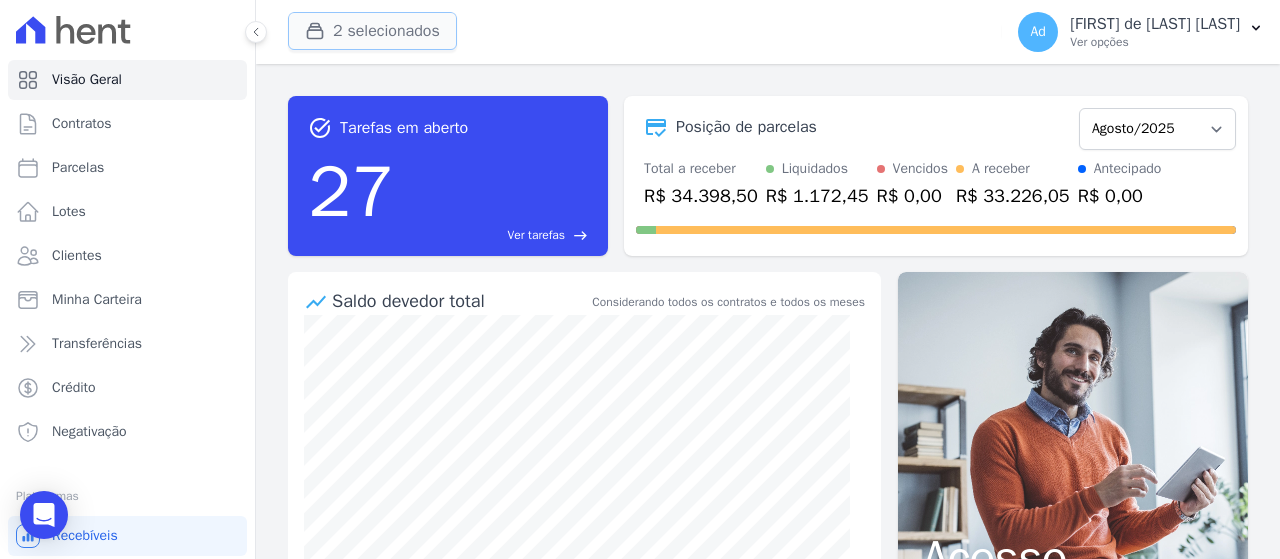 click on "2 selecionados" at bounding box center (372, 31) 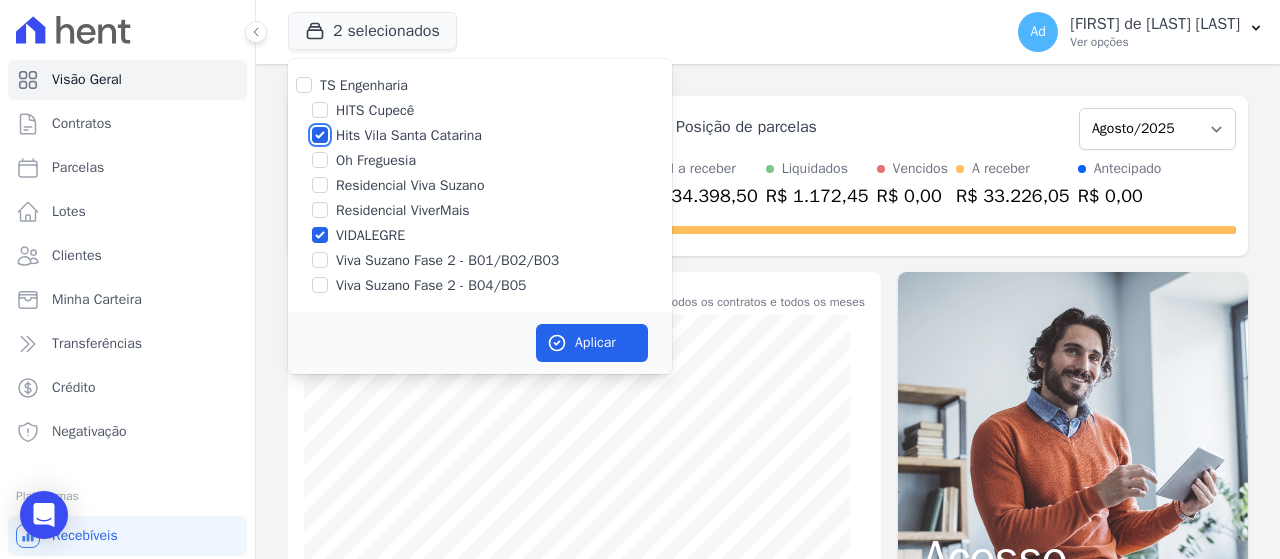 click on "Hits Vila Santa Catarina" at bounding box center (320, 135) 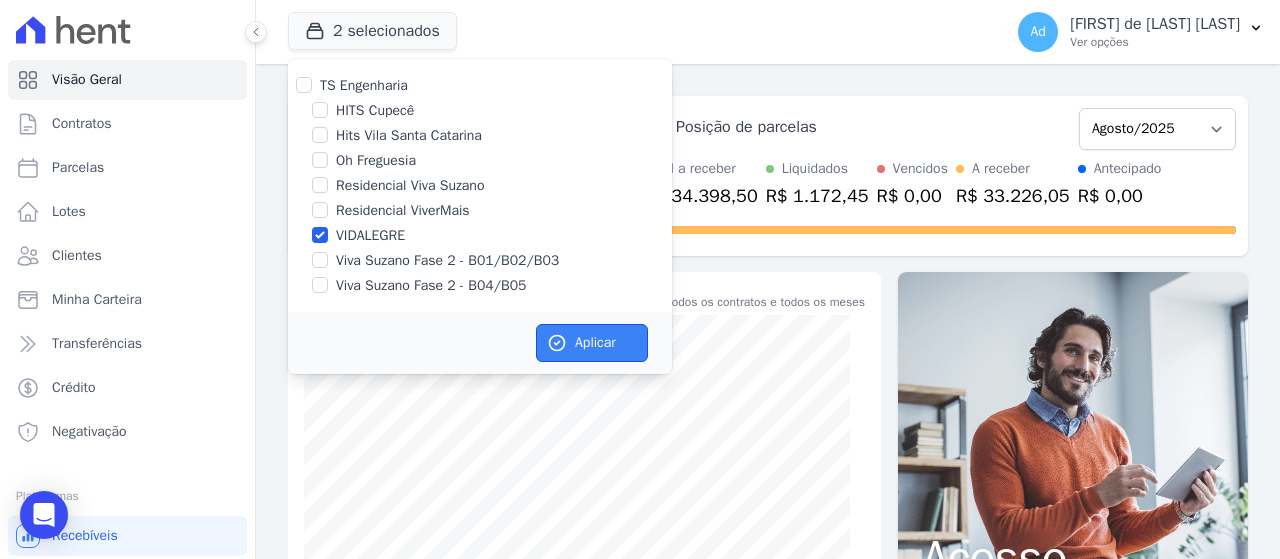 click on "Aplicar" at bounding box center (592, 343) 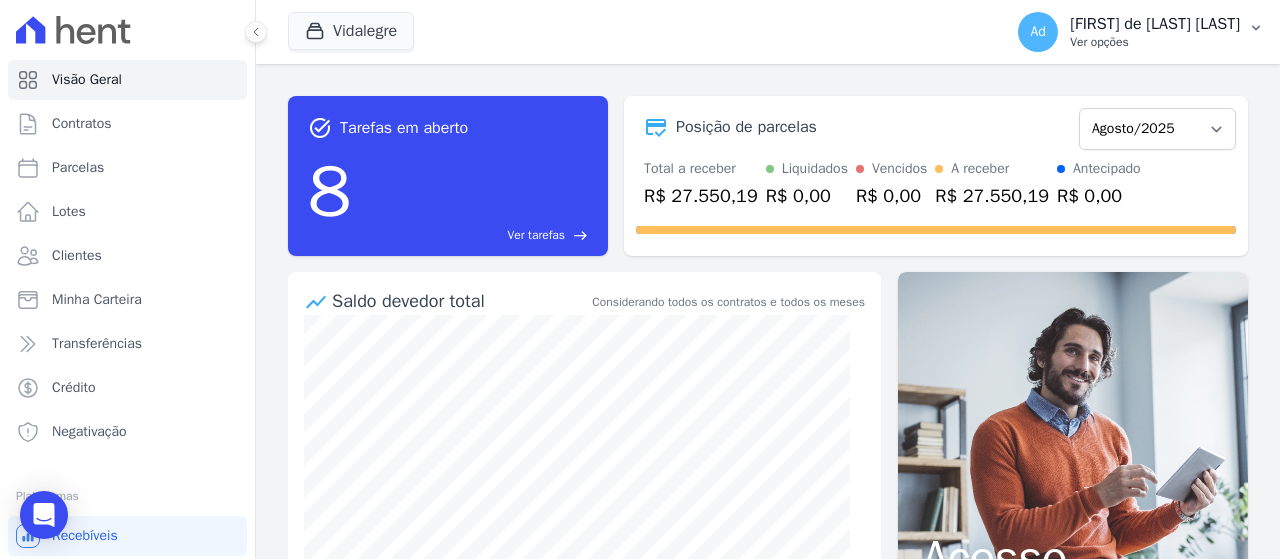 click on "Ver opções" at bounding box center (1155, 42) 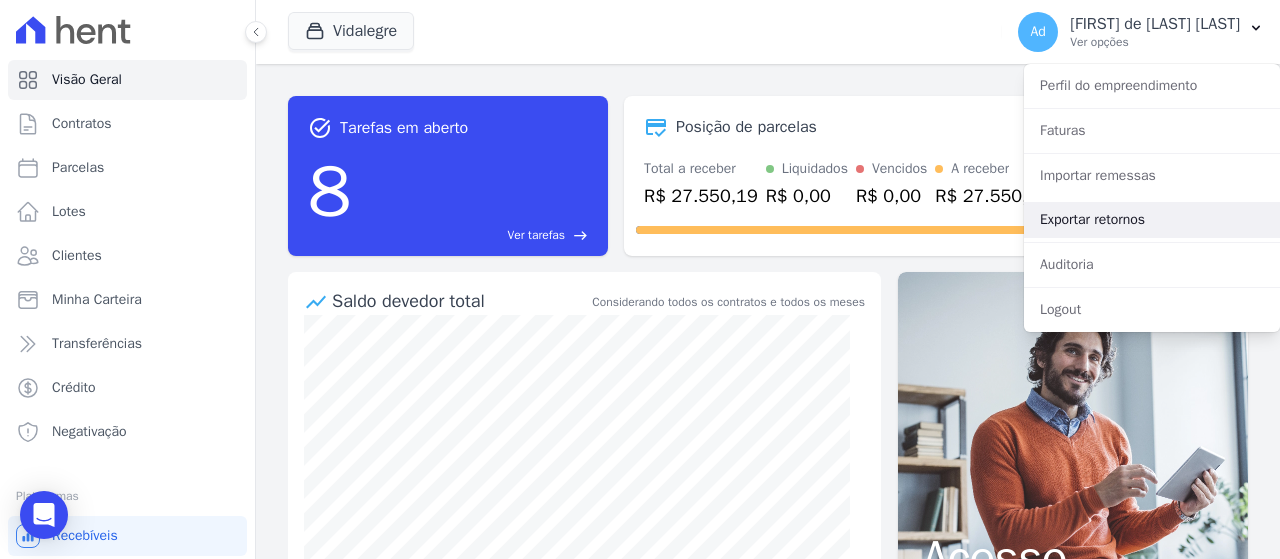 click on "Exportar retornos" at bounding box center (1152, 220) 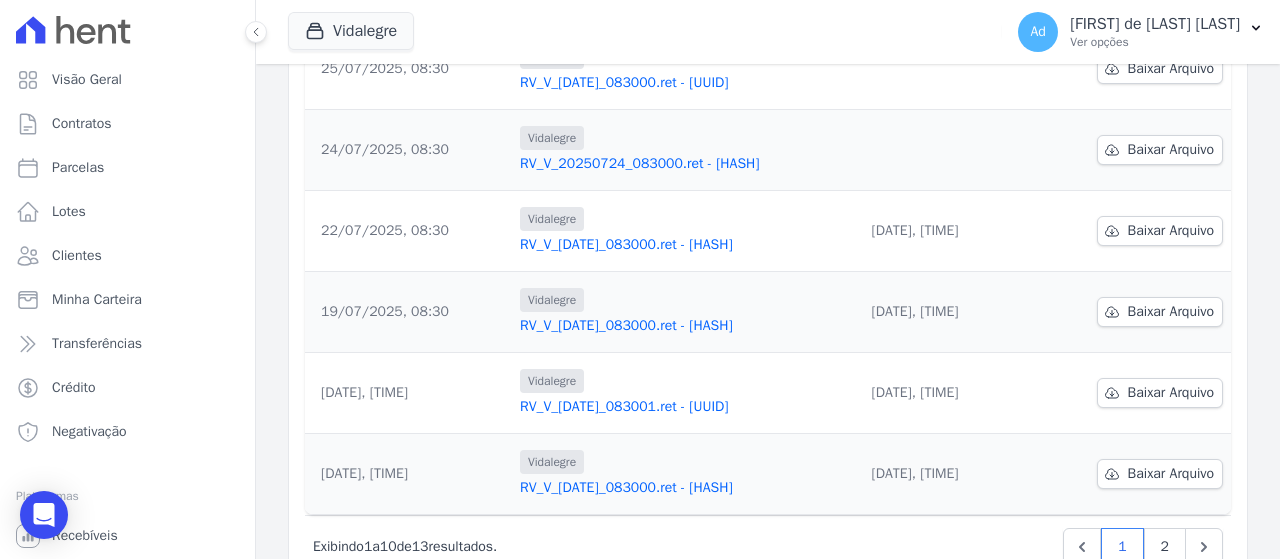 scroll, scrollTop: 545, scrollLeft: 0, axis: vertical 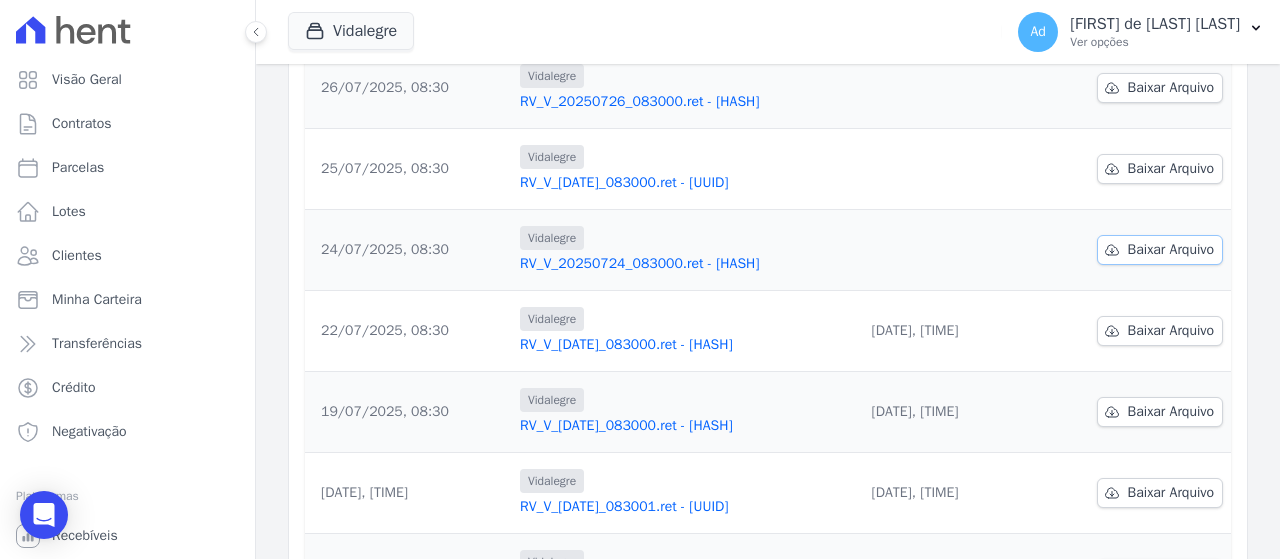 click on "Baixar Arquivo" at bounding box center (1171, 250) 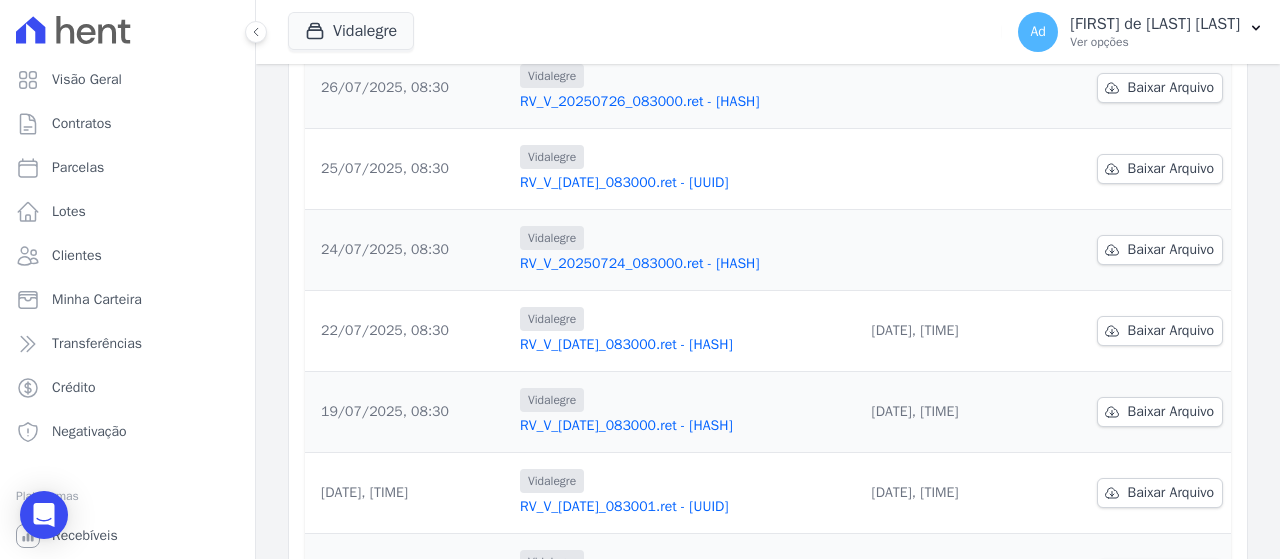 click on "Vidalegre
TS Engenharia
HITS Cupecê
Hits Vila Santa Catarina
Oh Freguesia
Residencial Viva Suzano
VIDALEGRE" at bounding box center [641, 32] 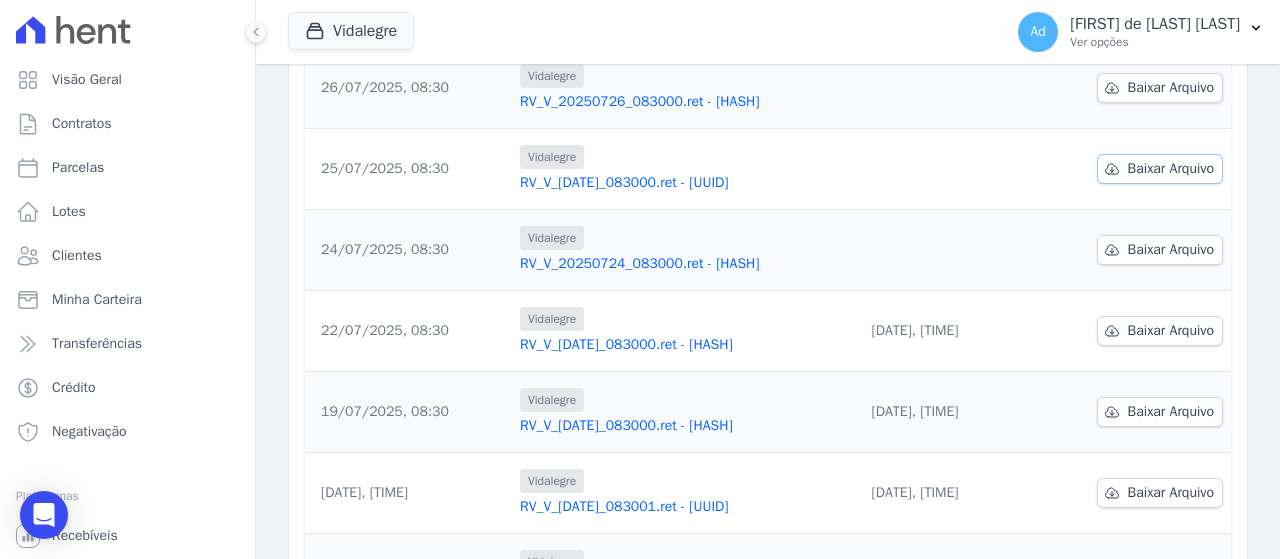 click on "Baixar Arquivo" at bounding box center [1171, 169] 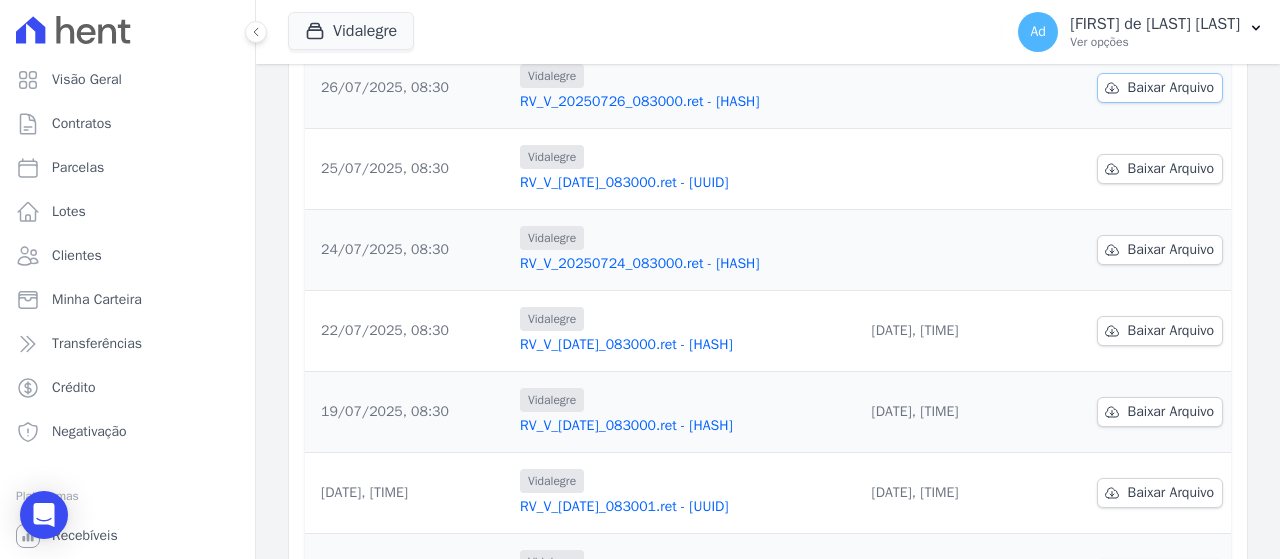 click on "Baixar Arquivo" at bounding box center [1171, 88] 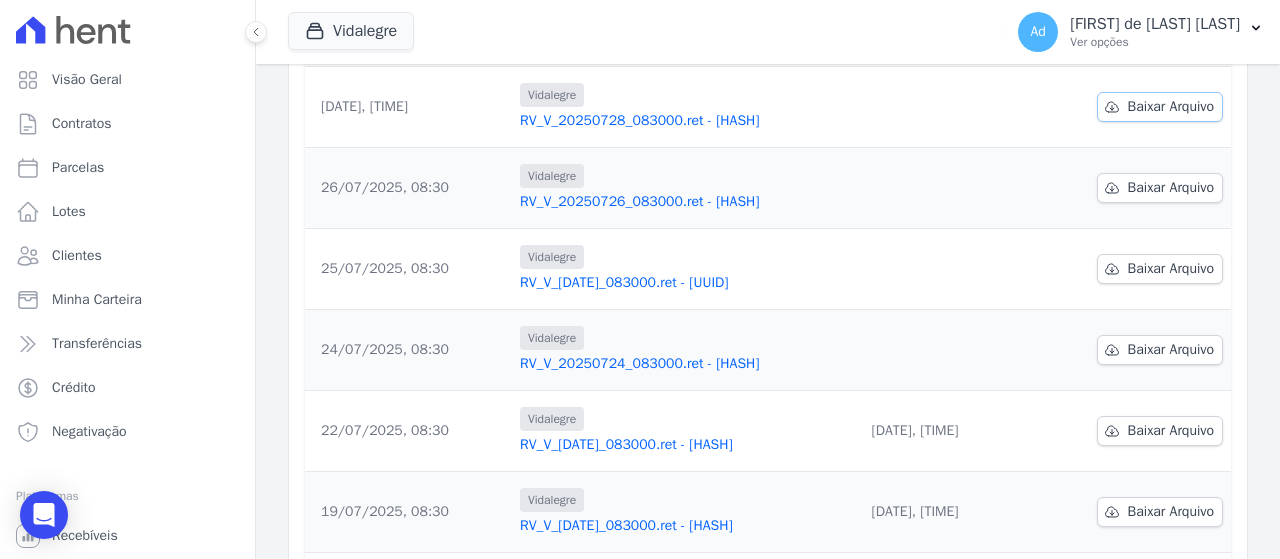 click on "Baixar Arquivo" at bounding box center [1171, 107] 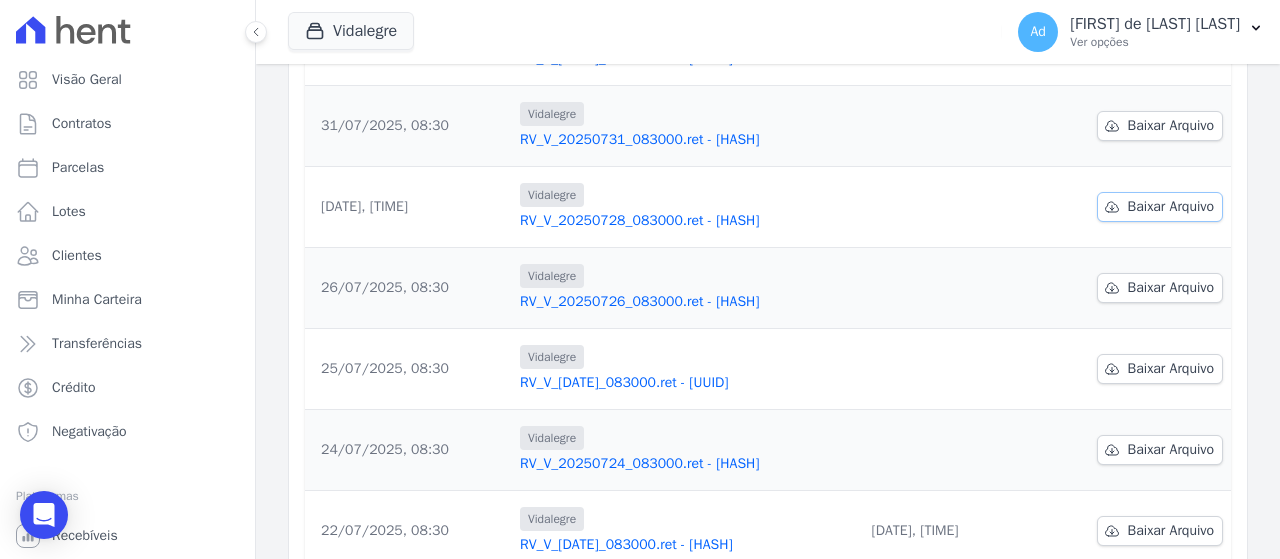 scroll, scrollTop: 145, scrollLeft: 0, axis: vertical 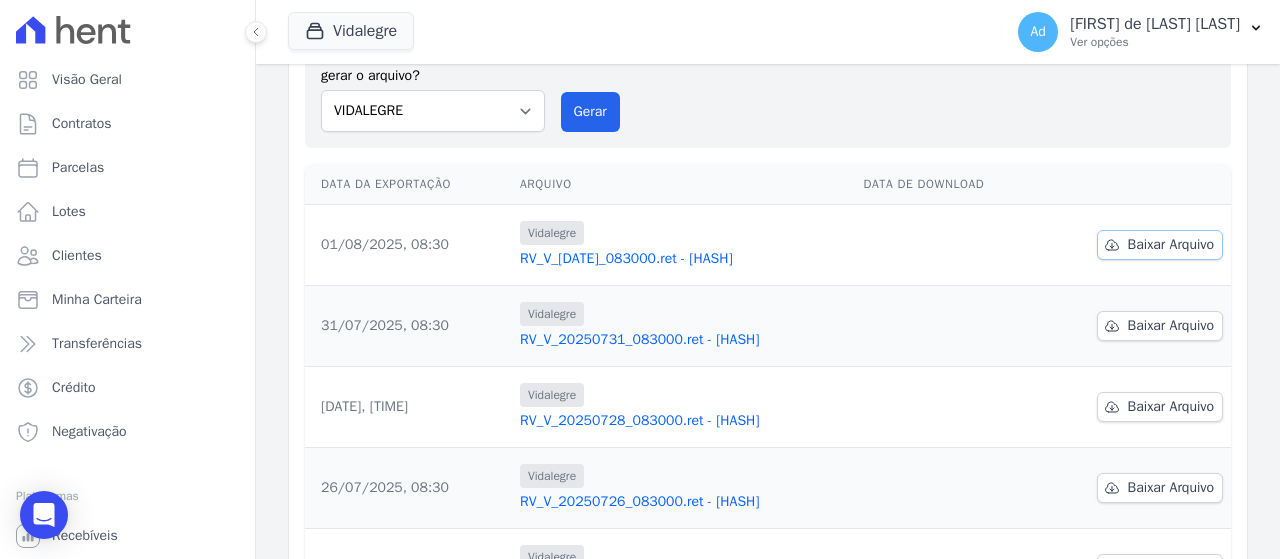 click on "Baixar Arquivo" at bounding box center [1160, 245] 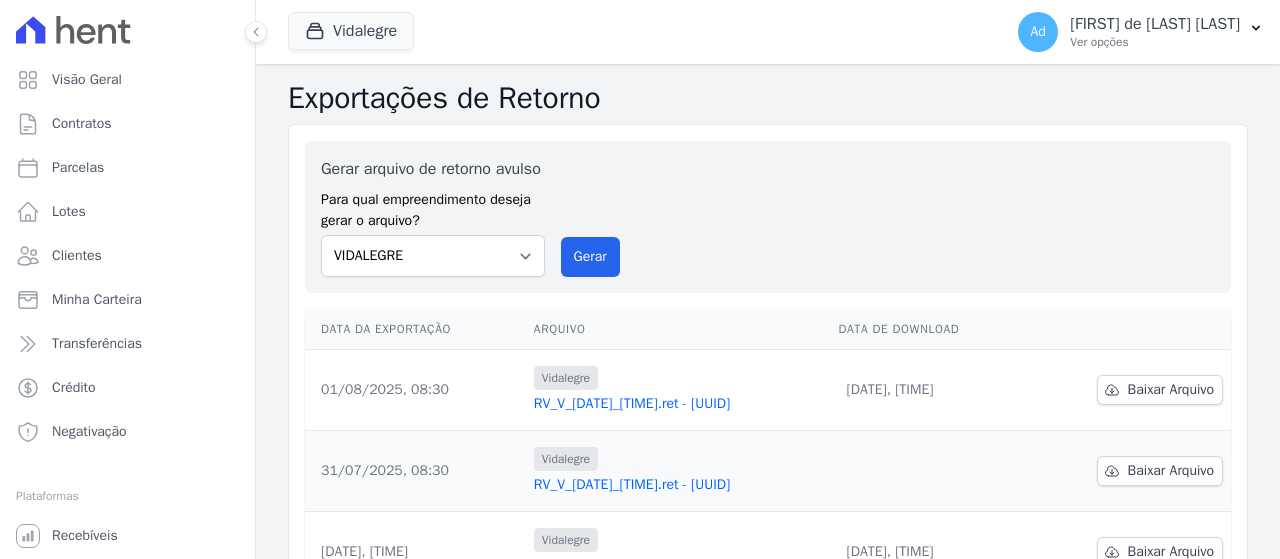 scroll, scrollTop: 0, scrollLeft: 0, axis: both 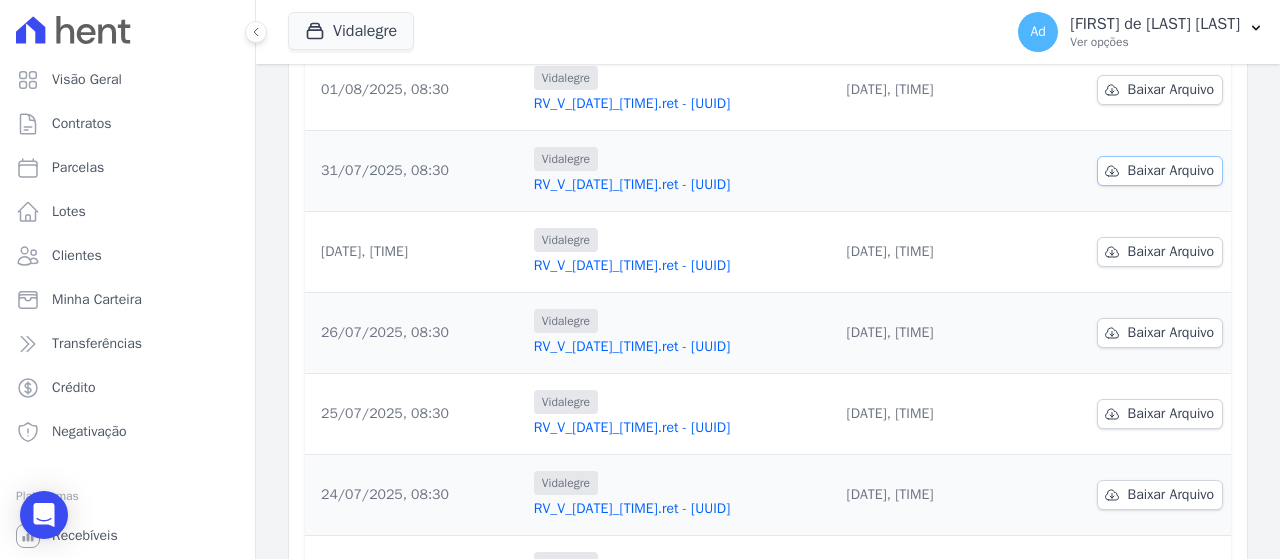 click on "Baixar Arquivo" at bounding box center [1171, 171] 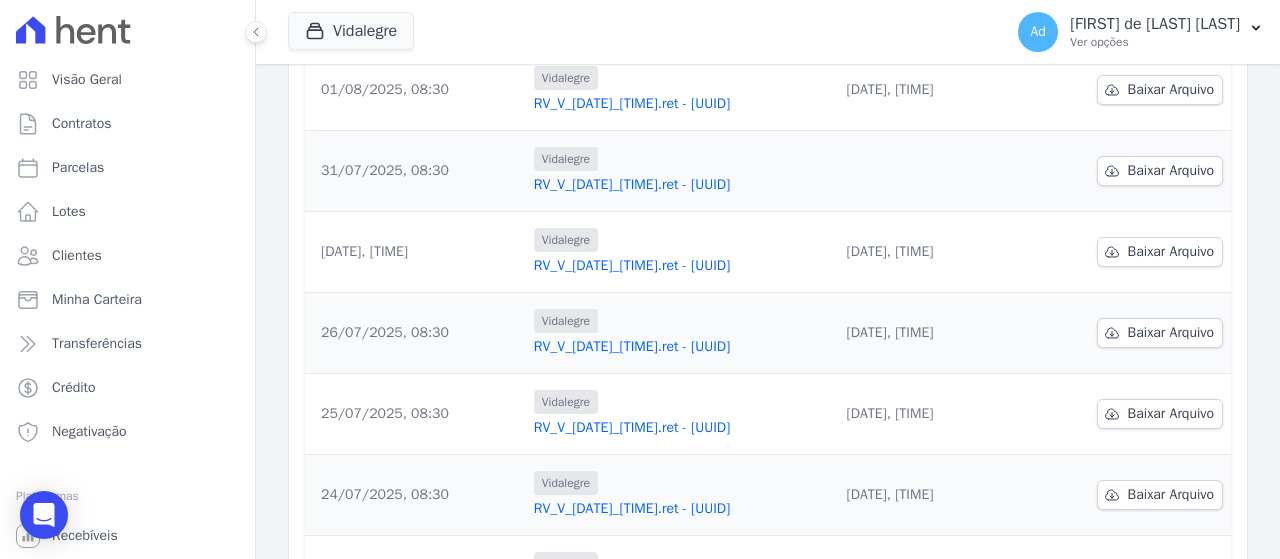 click on "Vidalegre
TS Engenharia
HITS Cupecê
Hits Vila Santa Catarina
Oh Freguesia
Residencial Viva Suzano
VIDALEGRE" at bounding box center [641, 32] 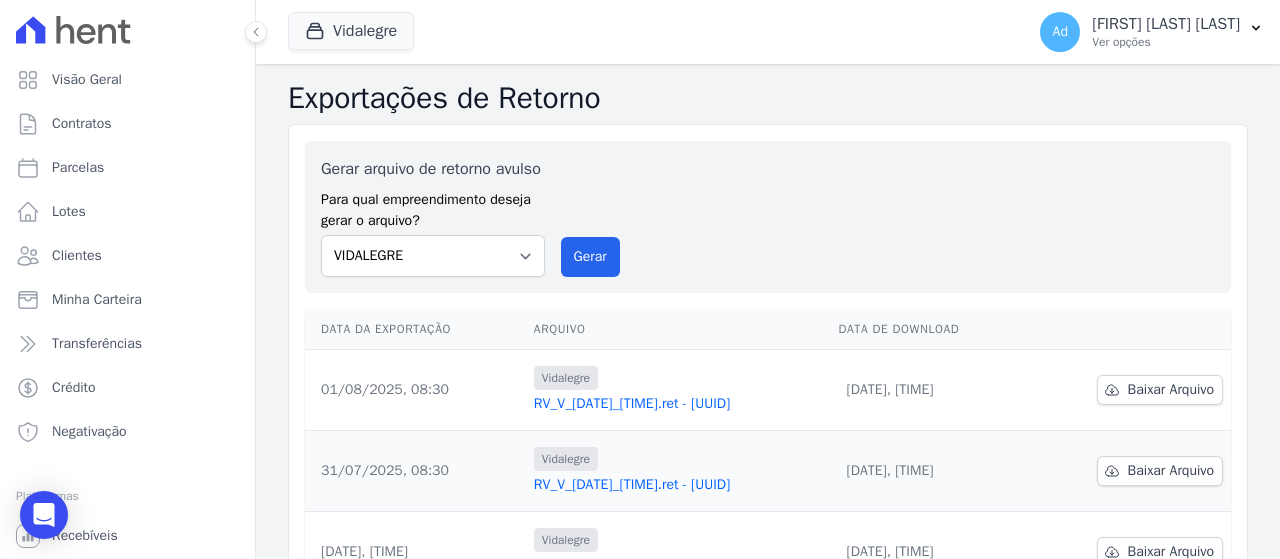 scroll, scrollTop: 0, scrollLeft: 0, axis: both 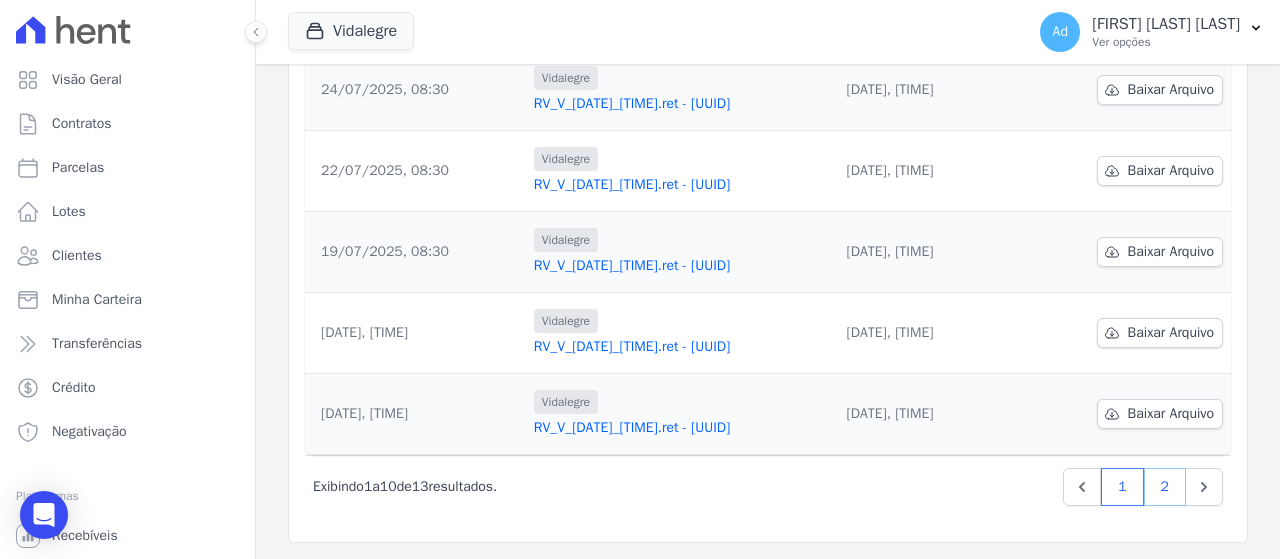 click on "2" at bounding box center [1165, 487] 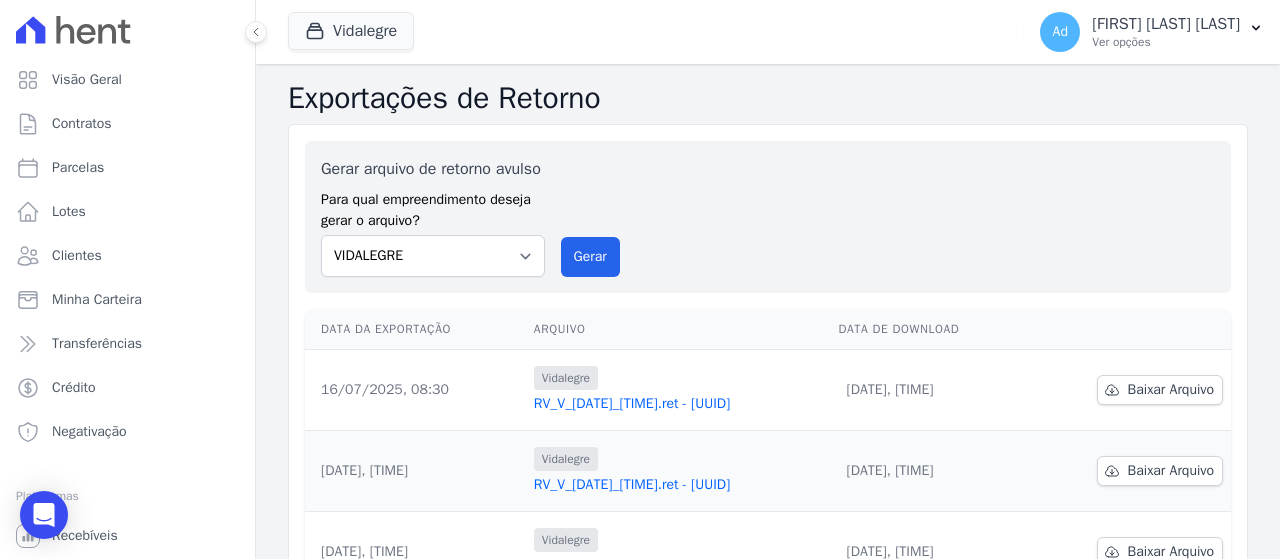 scroll, scrollTop: 178, scrollLeft: 0, axis: vertical 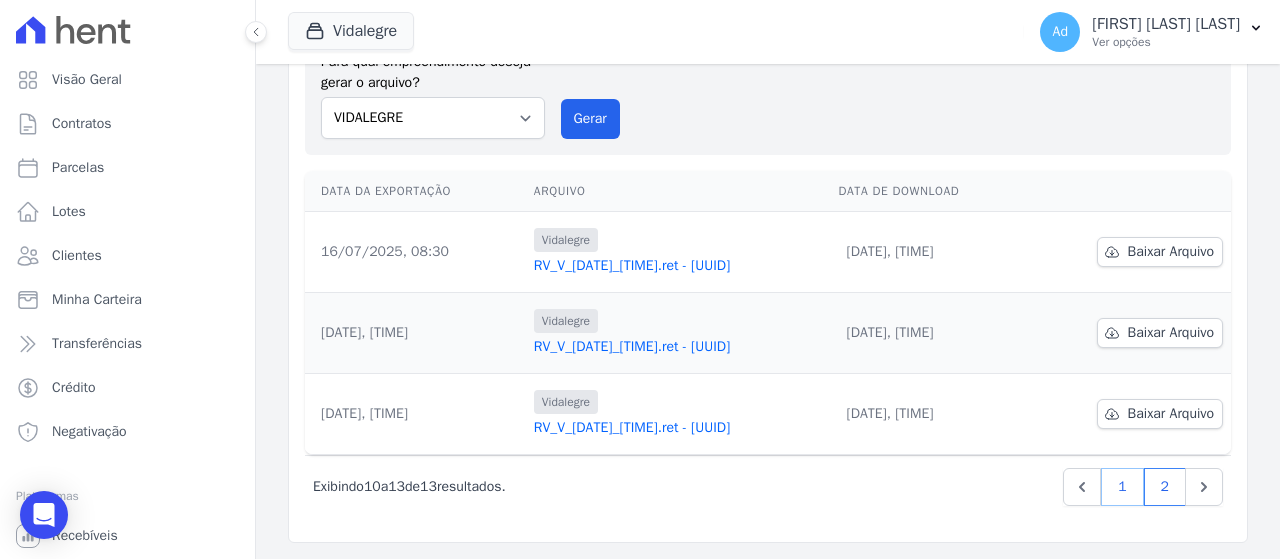click on "1" at bounding box center [1122, 487] 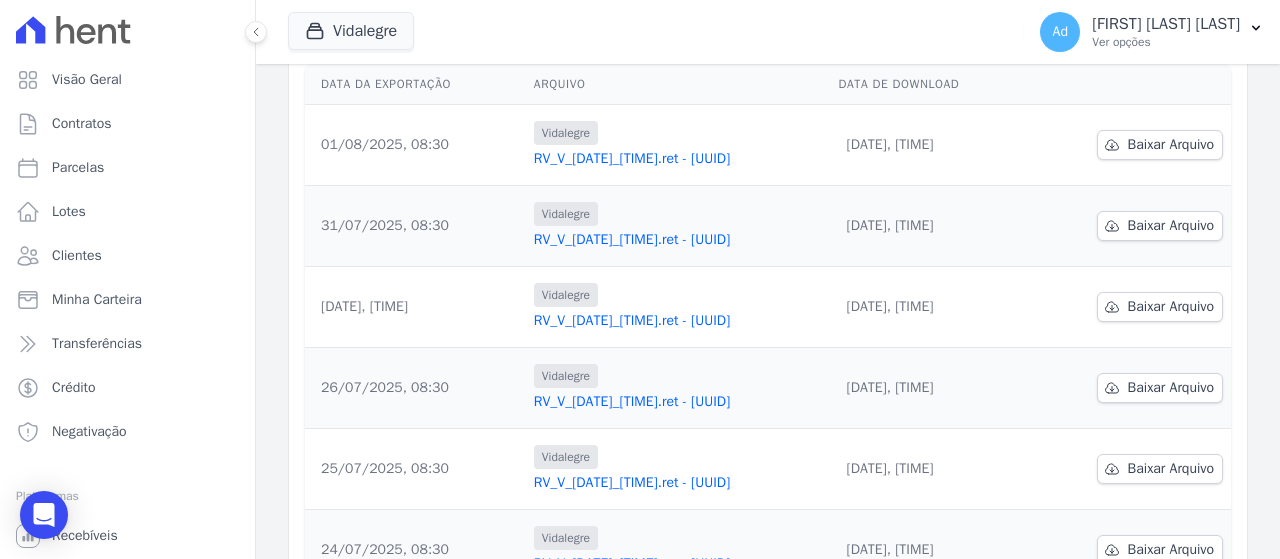 scroll, scrollTop: 0, scrollLeft: 0, axis: both 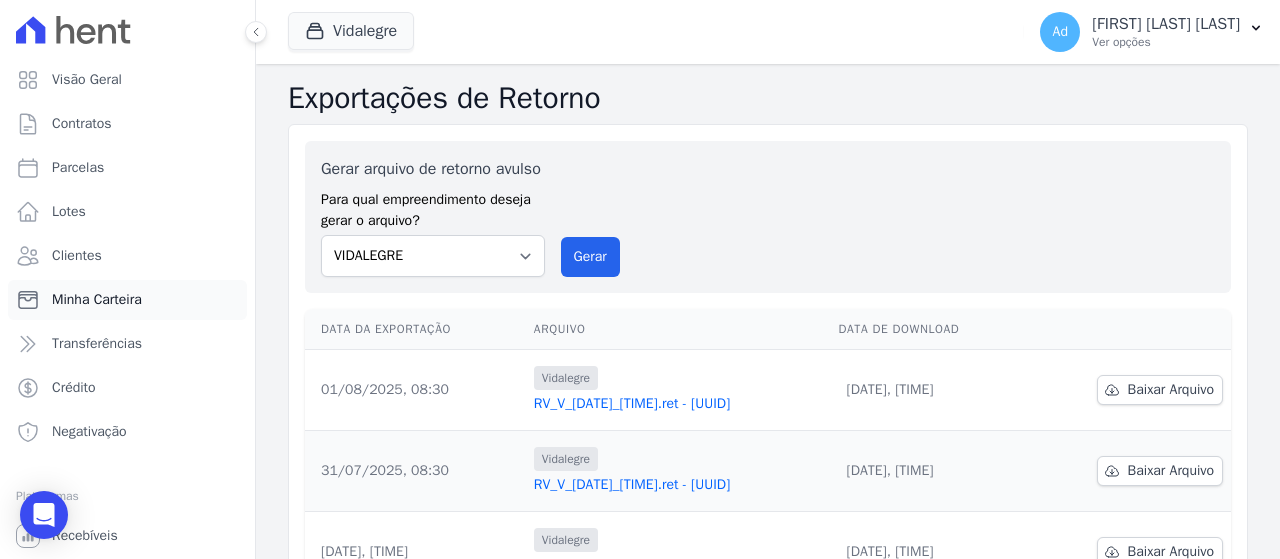 click on "Minha Carteira" at bounding box center [97, 300] 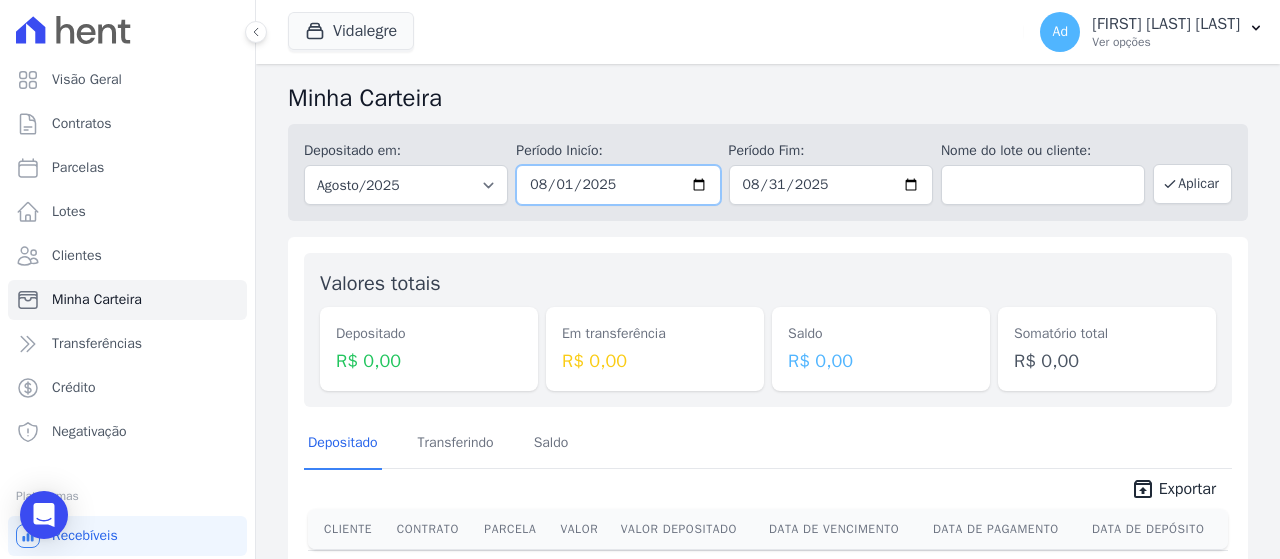 click on "2025-08-01" at bounding box center (618, 185) 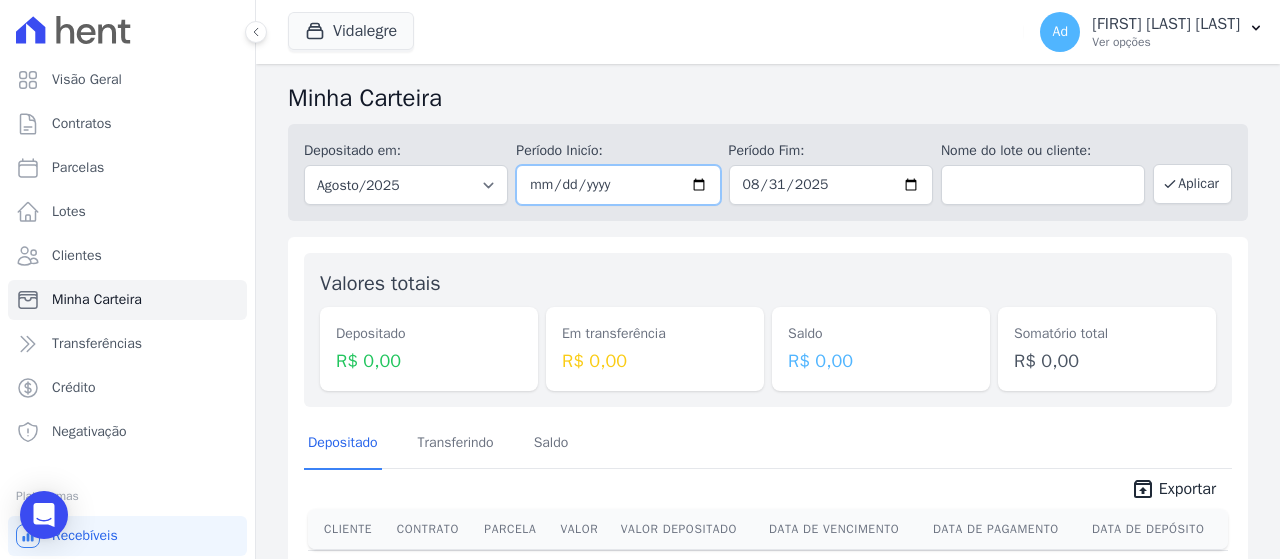 type on "2025-07-01" 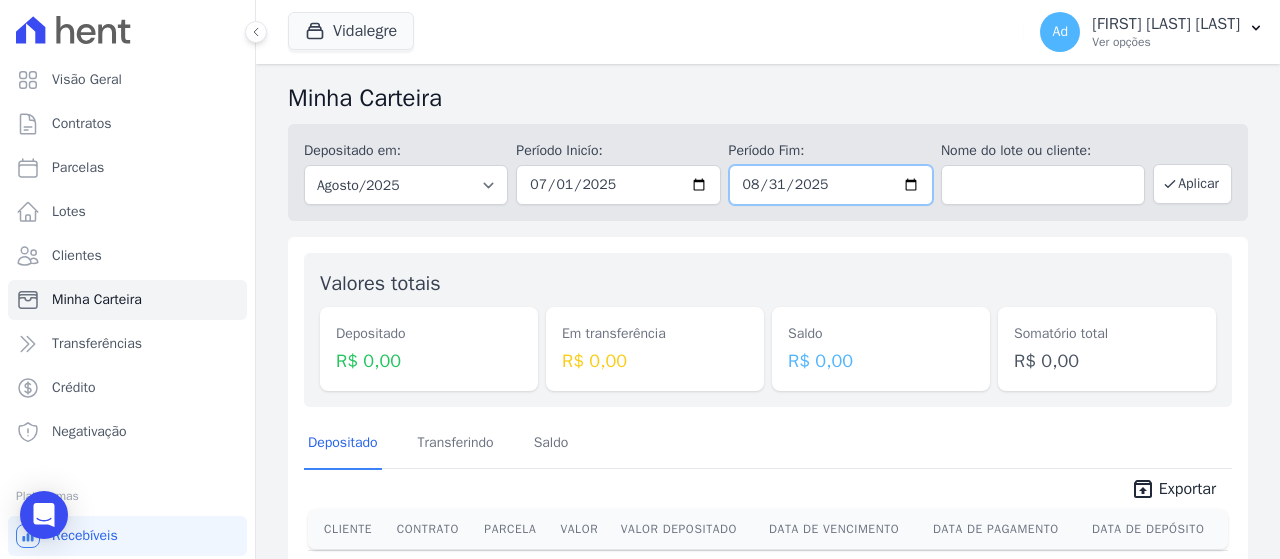 click on "2025-08-31" at bounding box center [831, 185] 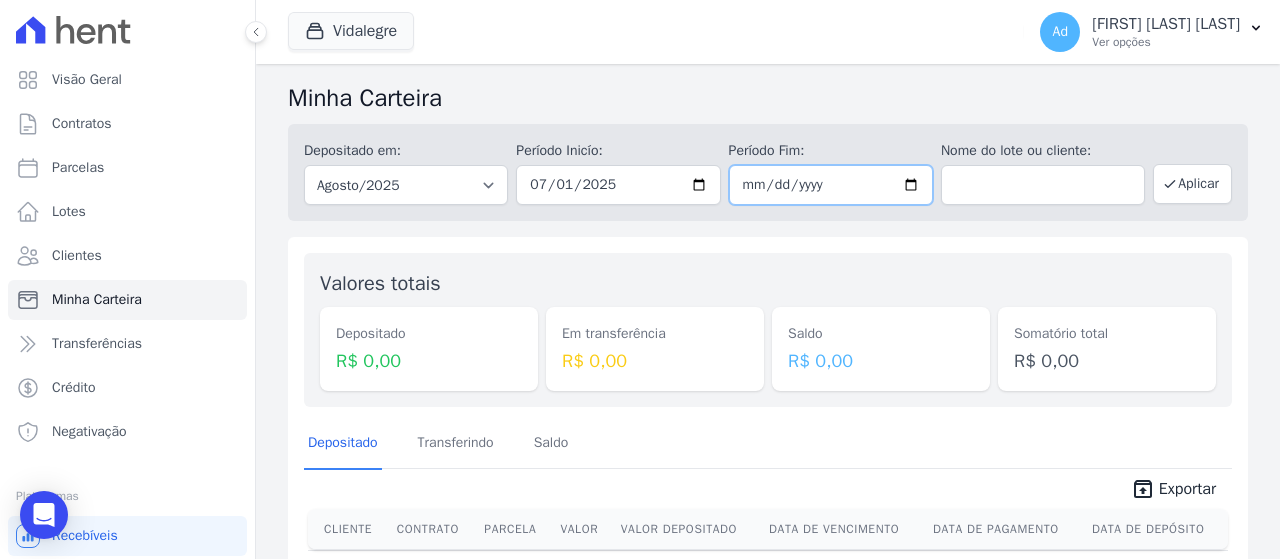 type on "2025-07-31" 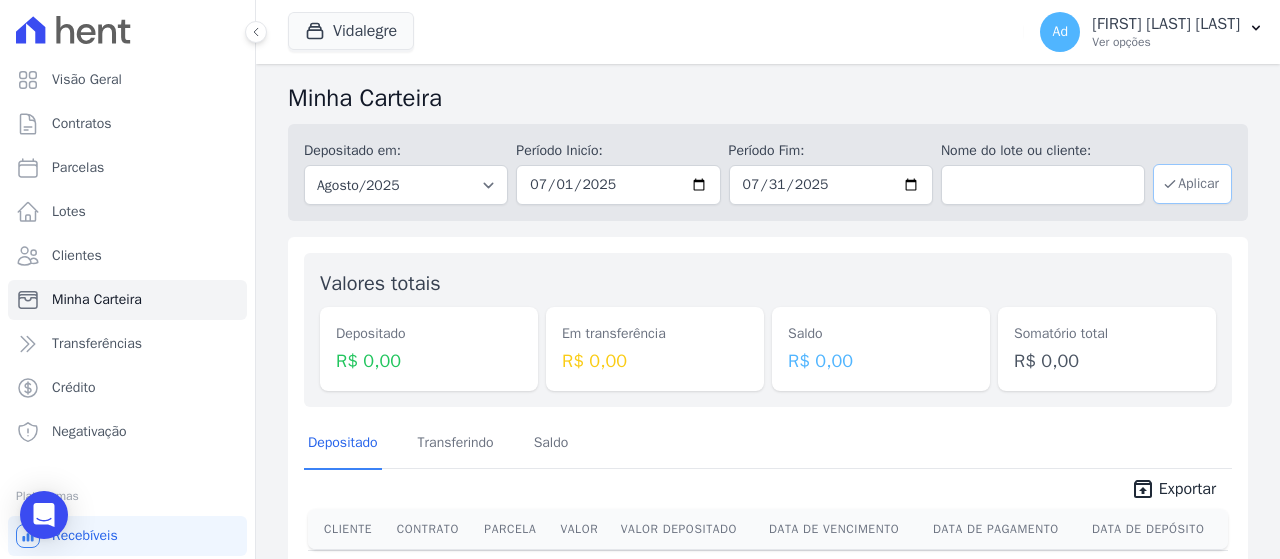 click on "Aplicar" at bounding box center [1192, 184] 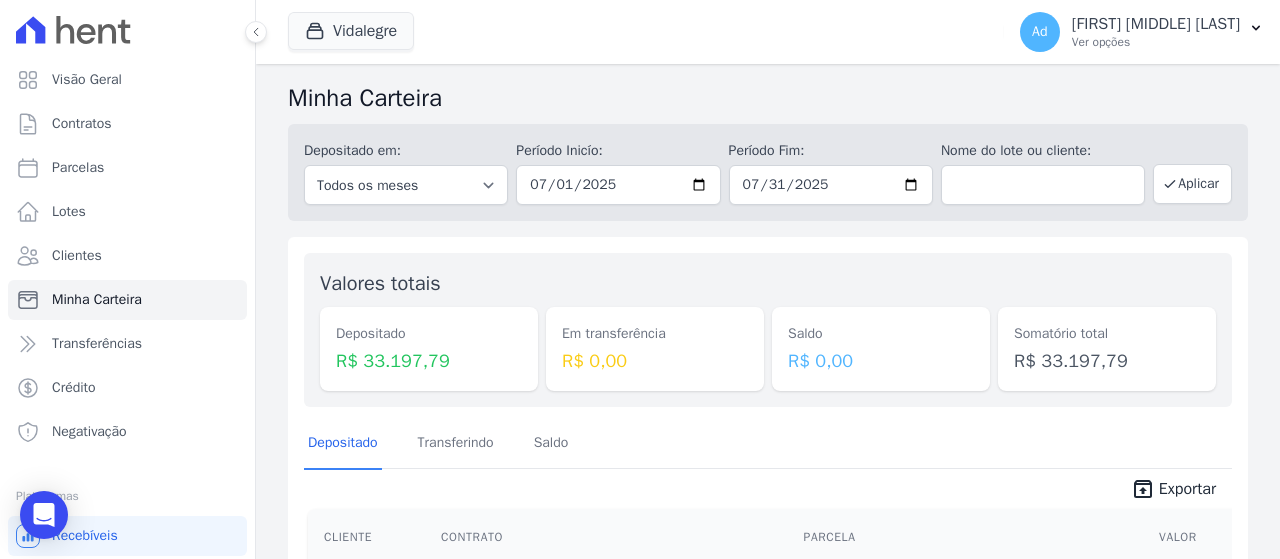 scroll, scrollTop: 0, scrollLeft: 0, axis: both 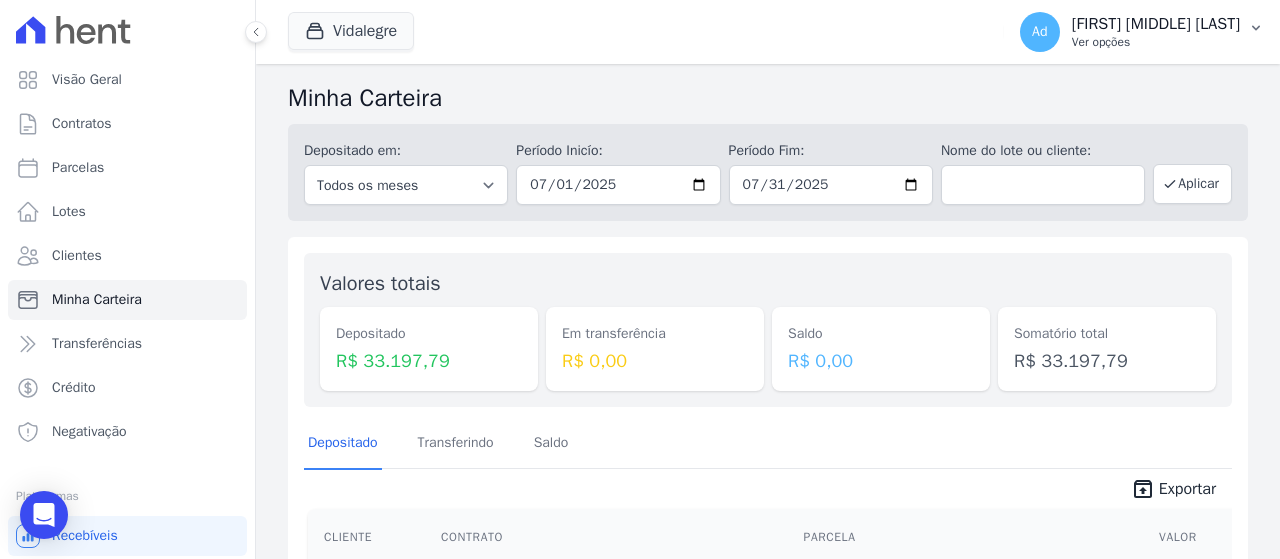 click on "Ver opções" at bounding box center [1156, 42] 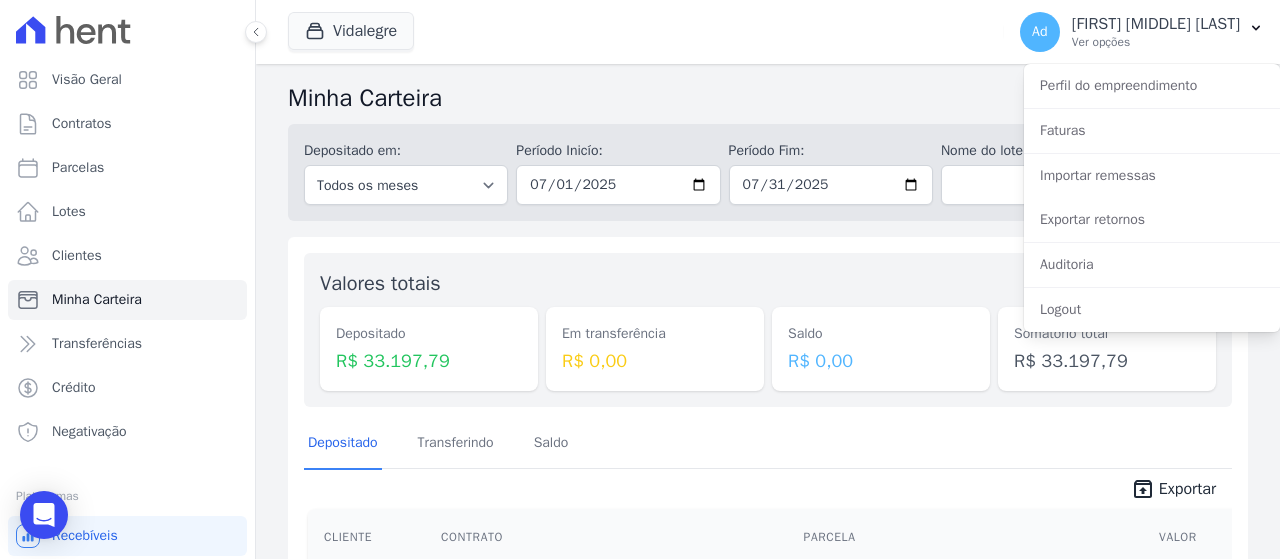 click on "Saldo
R$ 0,00" at bounding box center [881, 330] 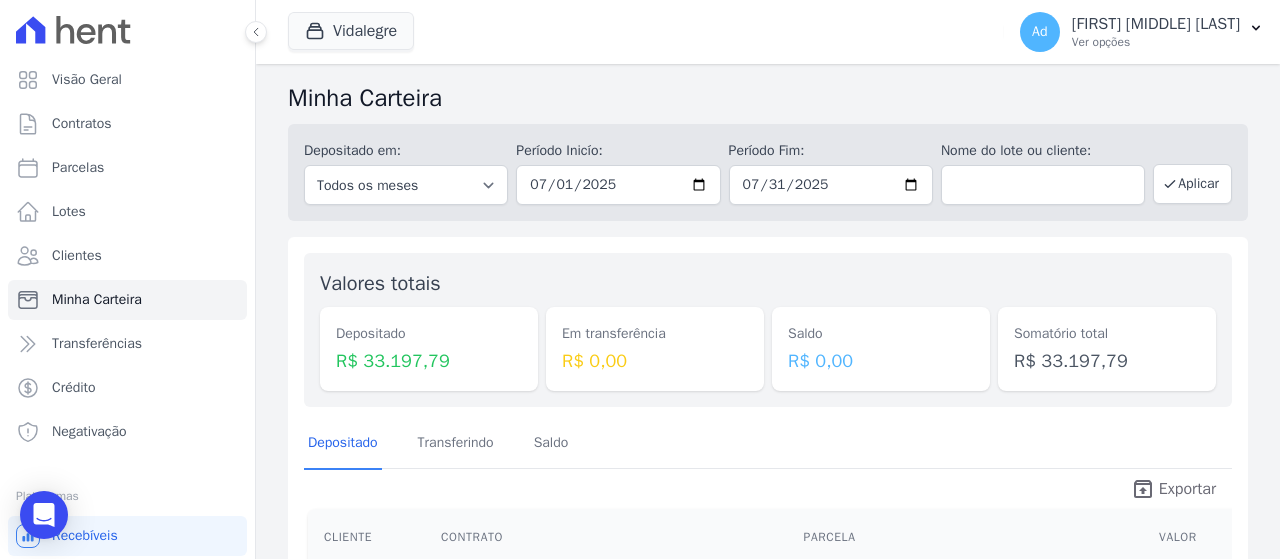 click on "Exportar" at bounding box center (1187, 489) 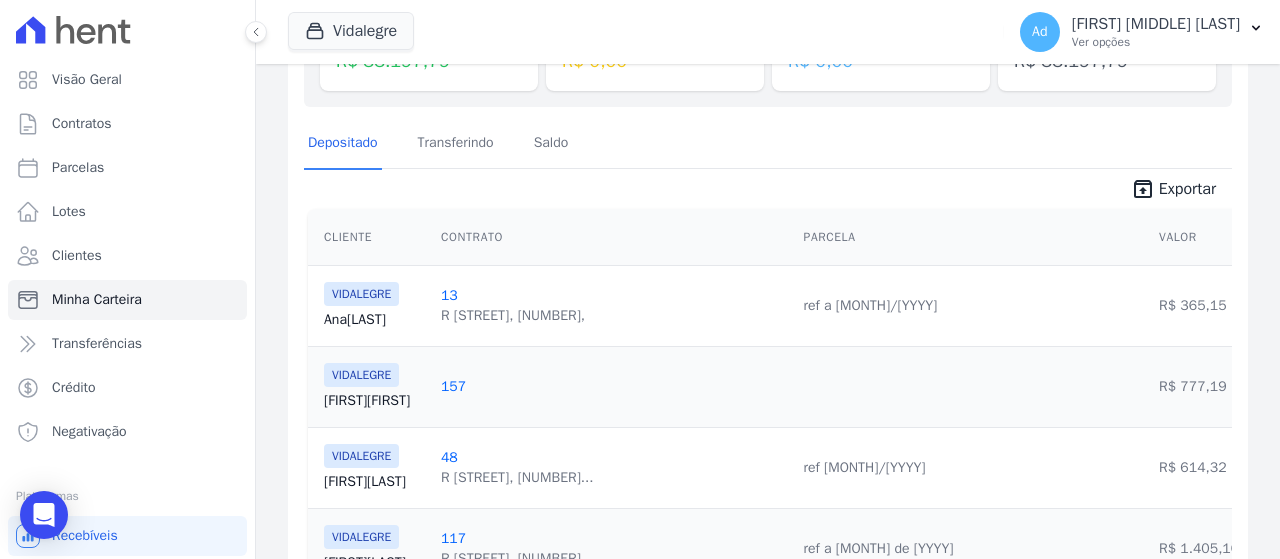 scroll, scrollTop: 0, scrollLeft: 0, axis: both 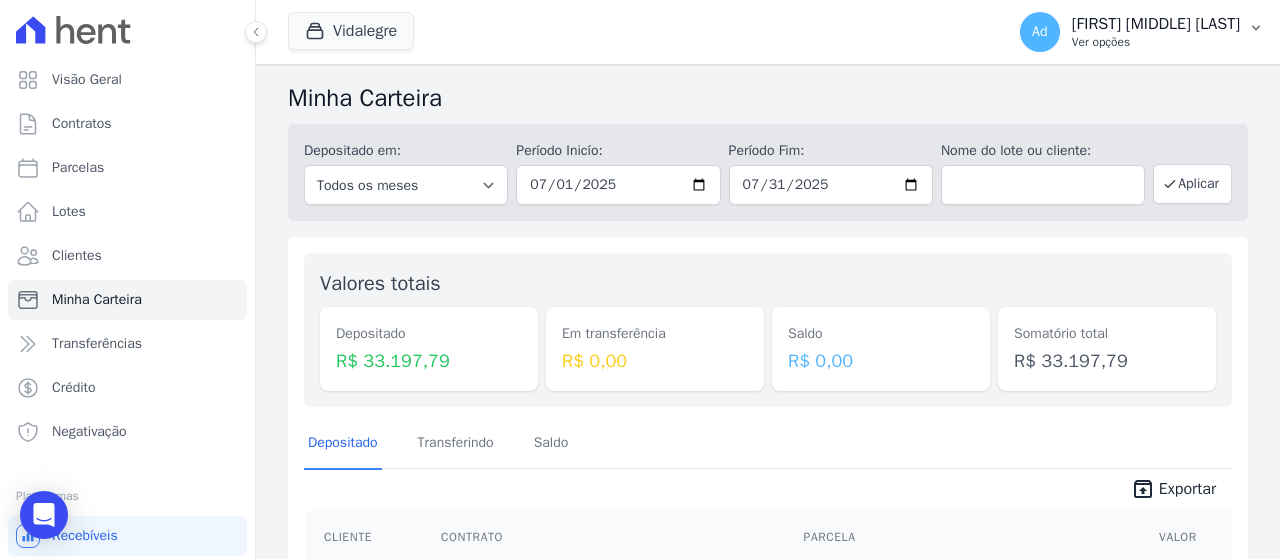click on "Ad
[FIRST] [MIDDLE] [LAST]
Ver opções" at bounding box center (1142, 32) 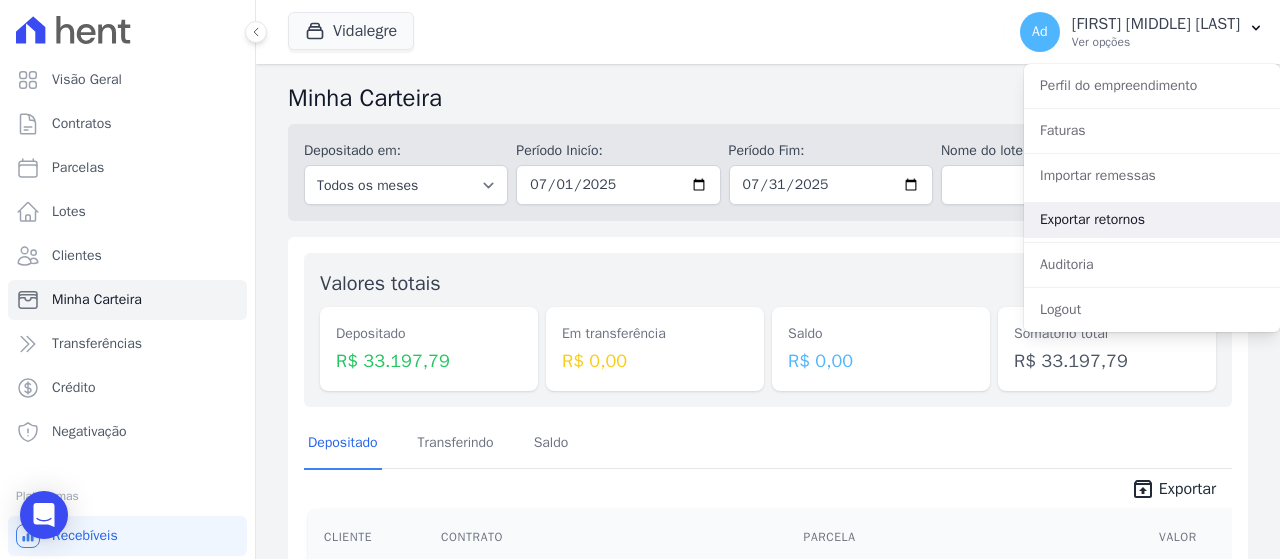 click on "Exportar retornos" at bounding box center [1152, 220] 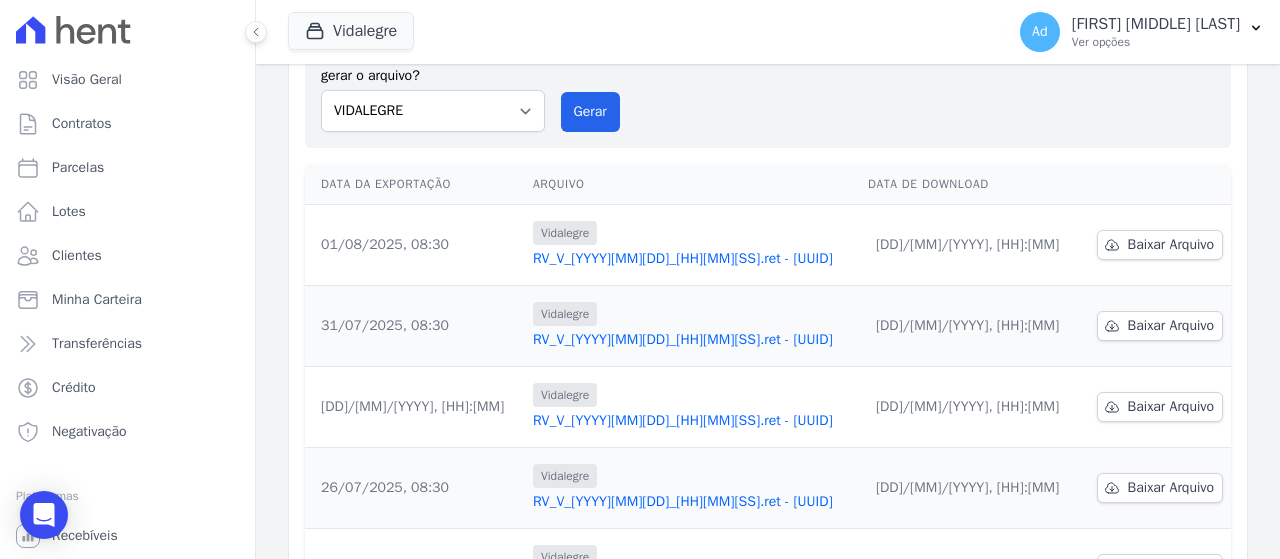 scroll, scrollTop: 0, scrollLeft: 0, axis: both 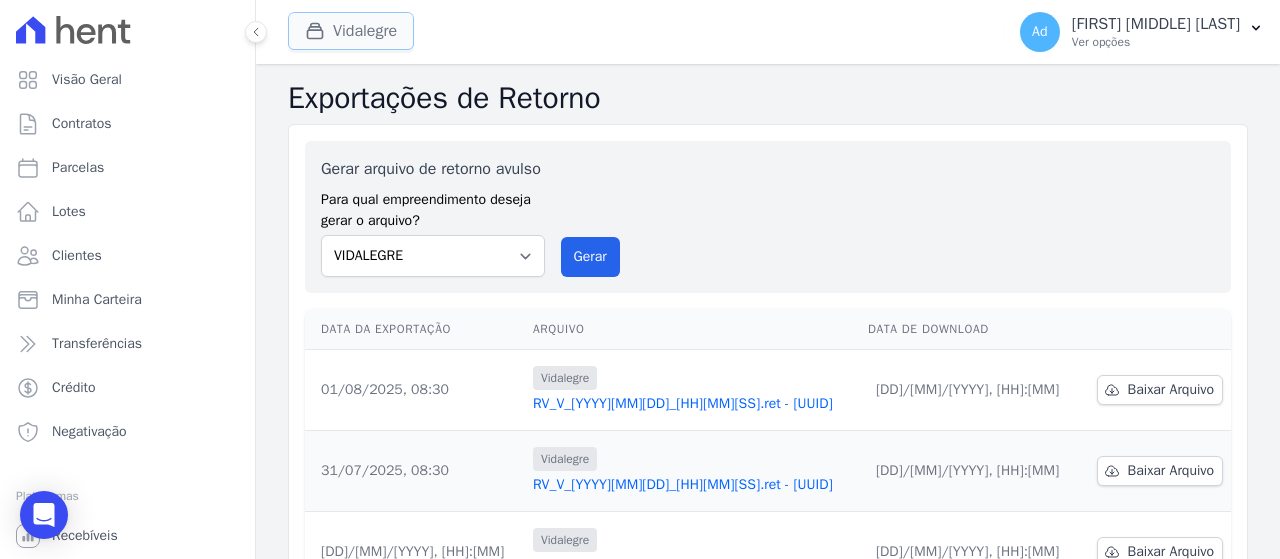 click on "Vidalegre" at bounding box center [351, 31] 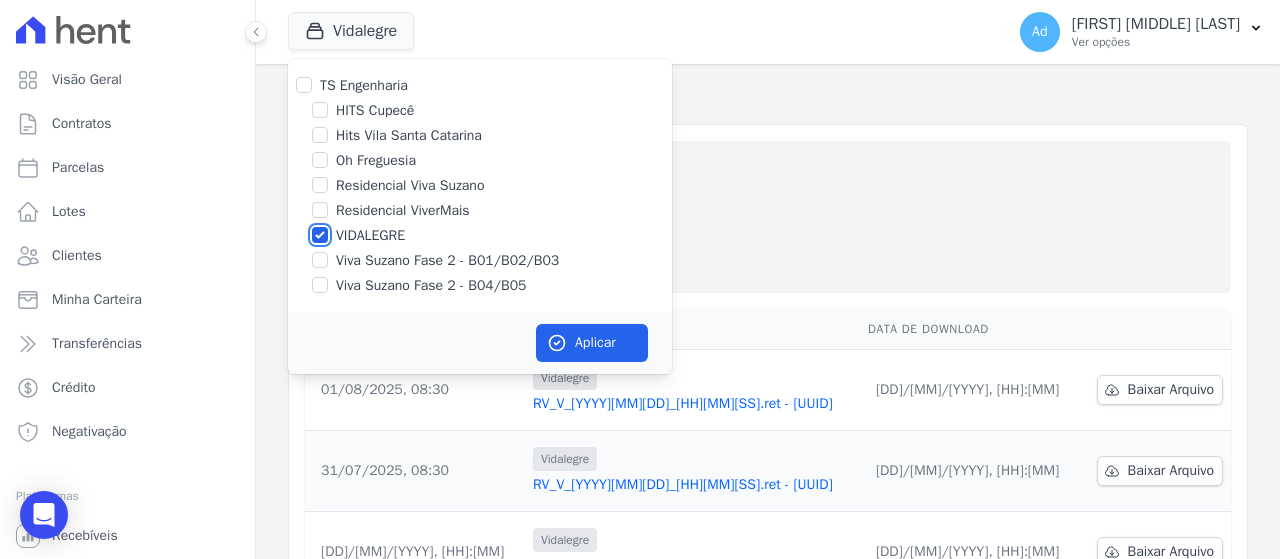 click on "VIDALEGRE" at bounding box center (320, 235) 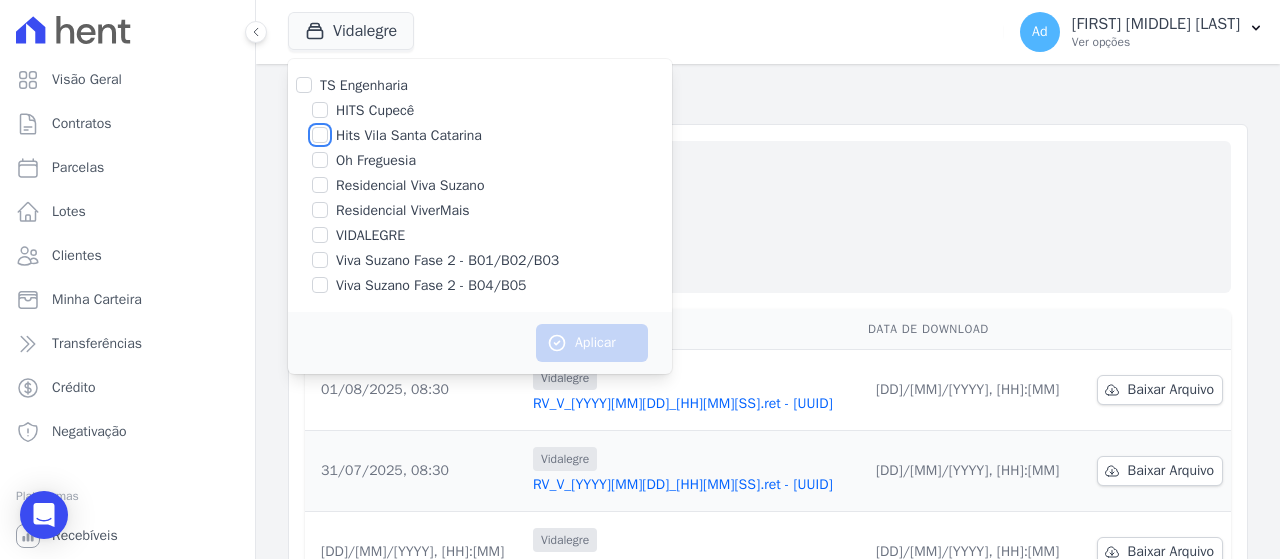 click on "Hits Vila Santa Catarina" at bounding box center [320, 135] 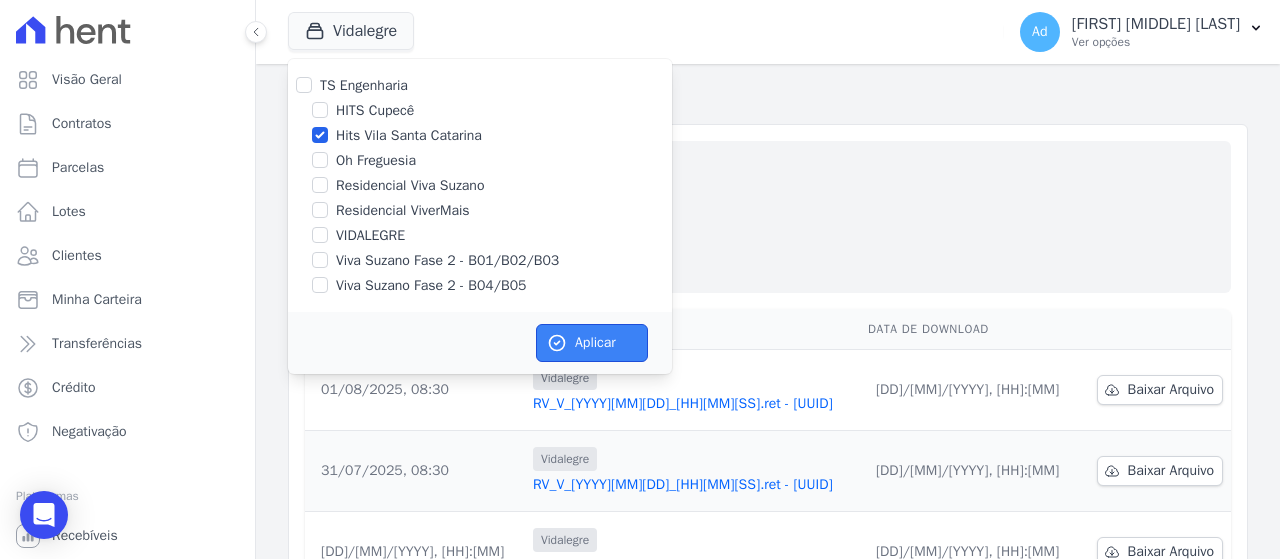 click on "Aplicar" at bounding box center (592, 343) 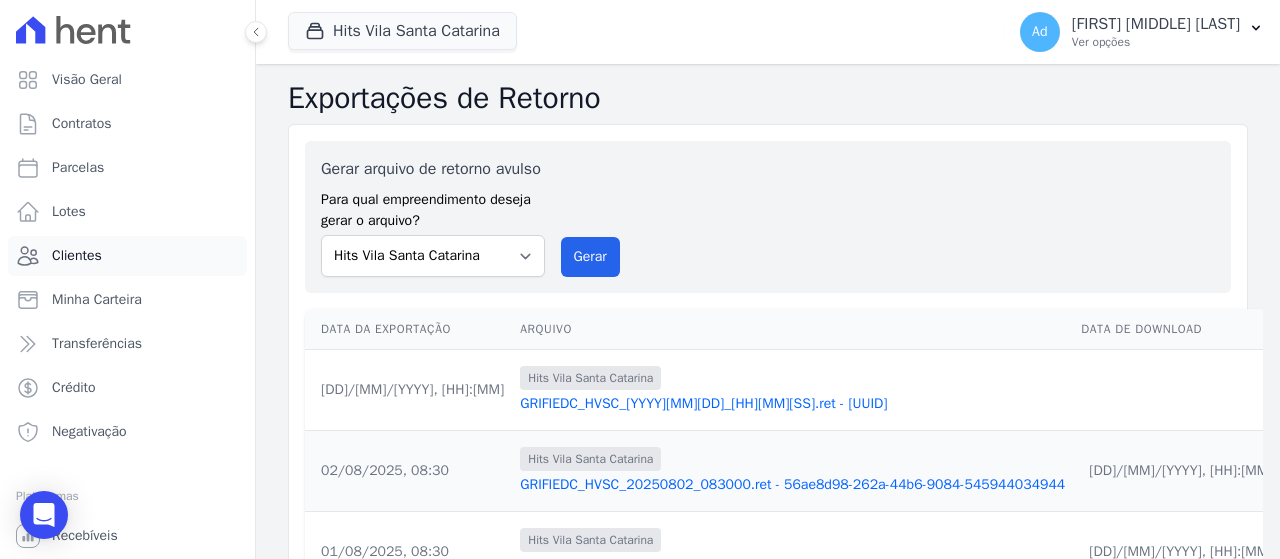click on "Clientes" at bounding box center [127, 256] 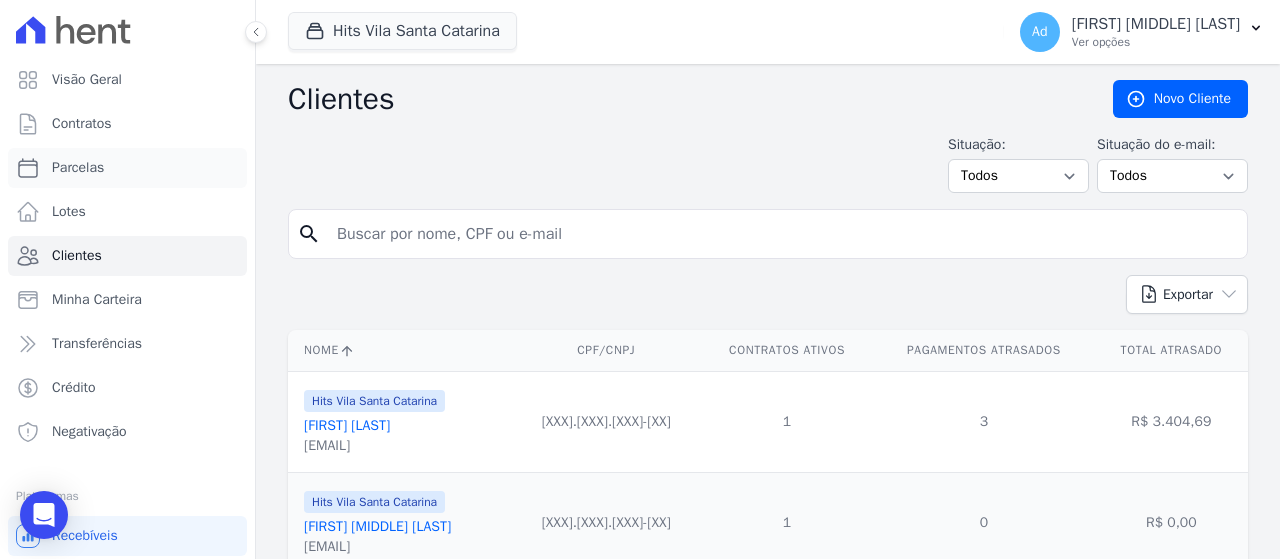 click on "Parcelas" at bounding box center [127, 168] 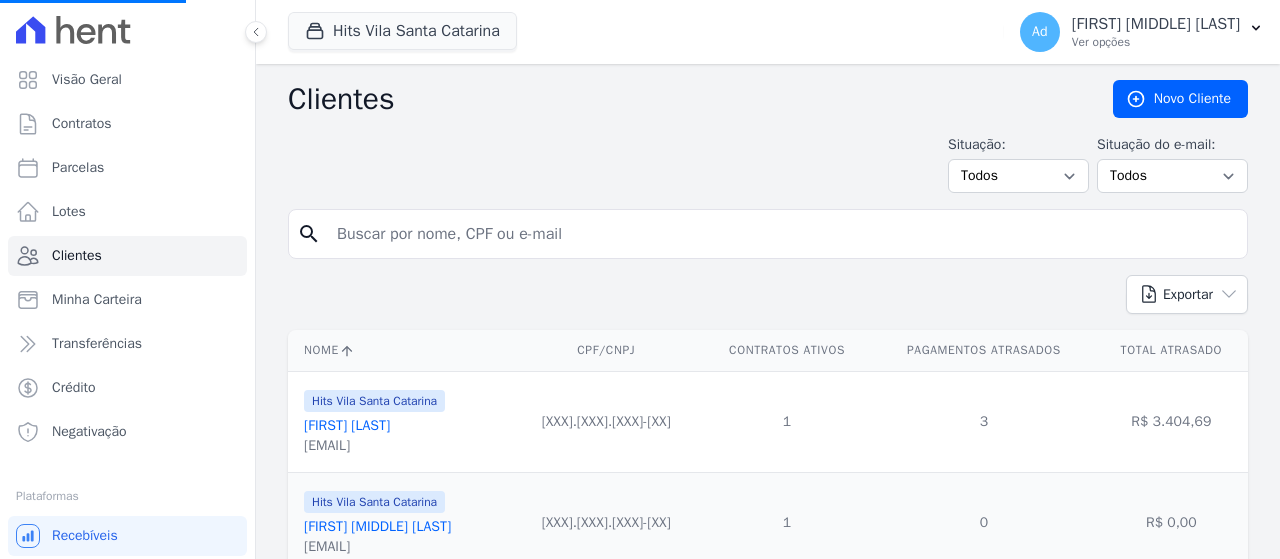 select 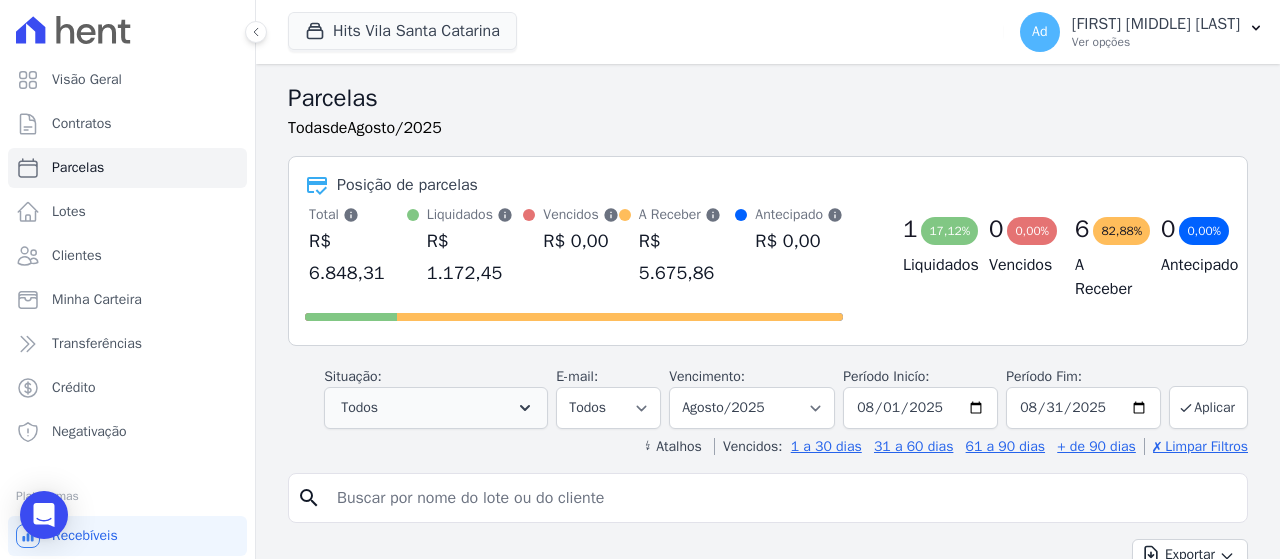scroll, scrollTop: 100, scrollLeft: 0, axis: vertical 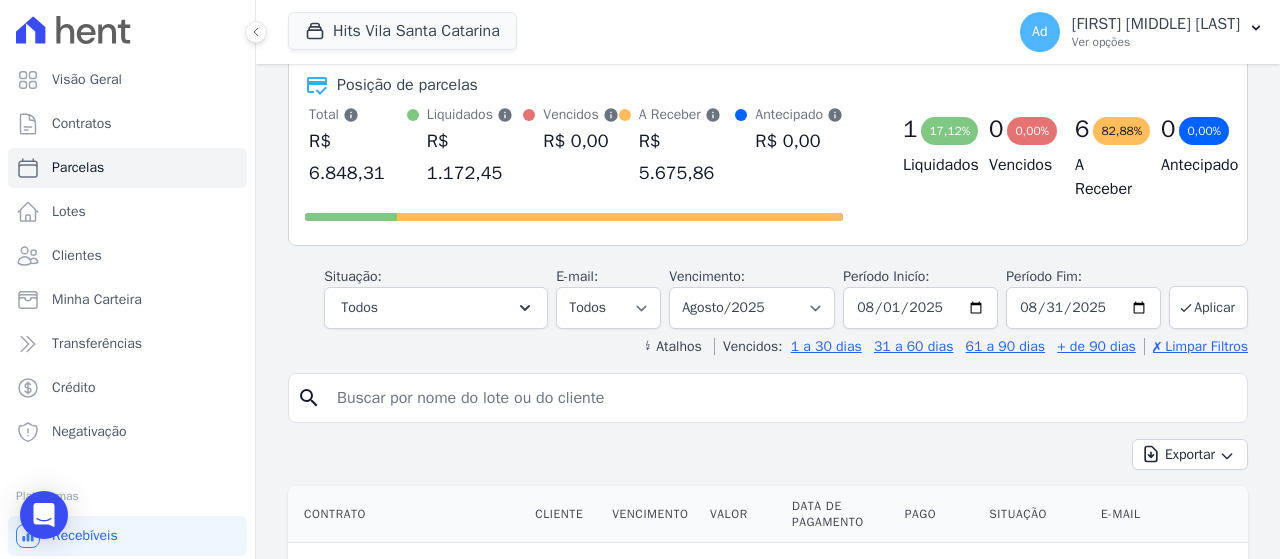 click at bounding box center (782, 398) 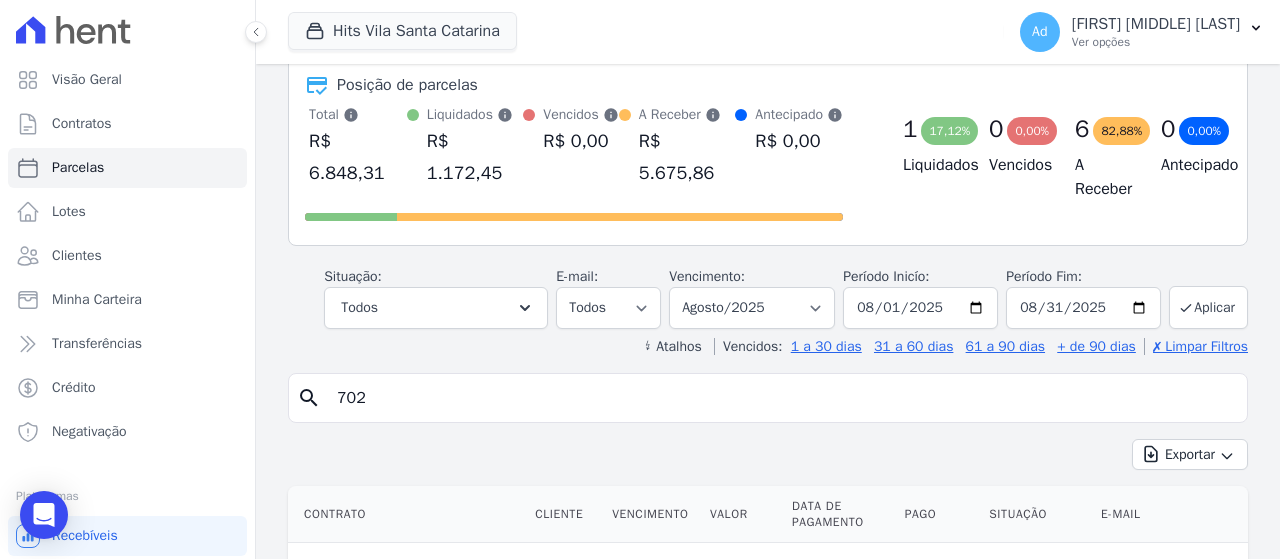 type on "702" 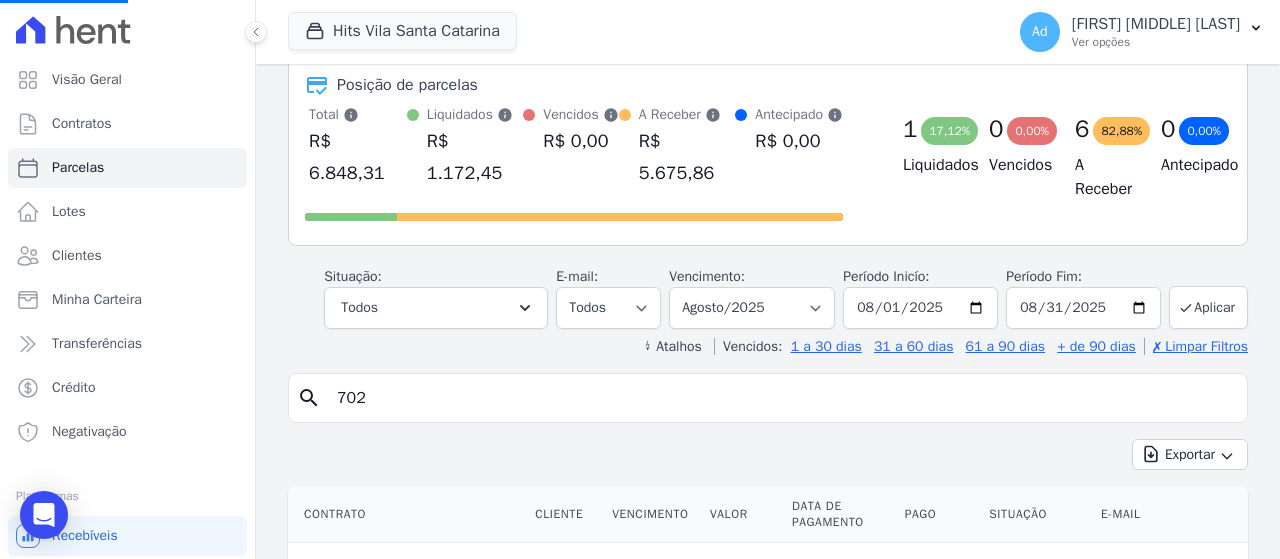 select 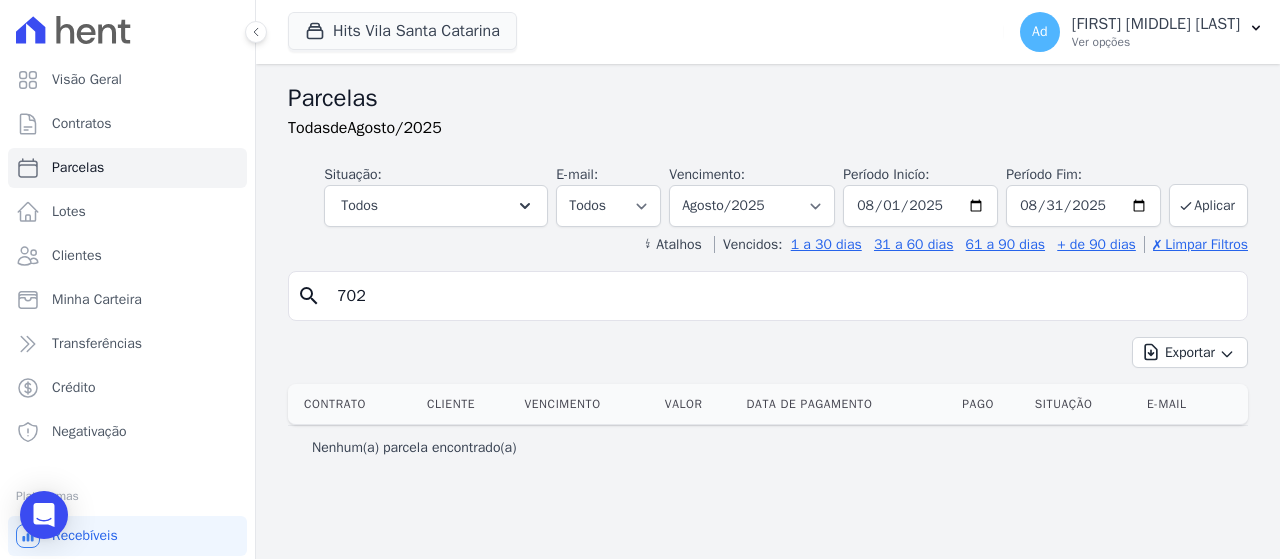drag, startPoint x: 516, startPoint y: 293, endPoint x: 297, endPoint y: 283, distance: 219.2282 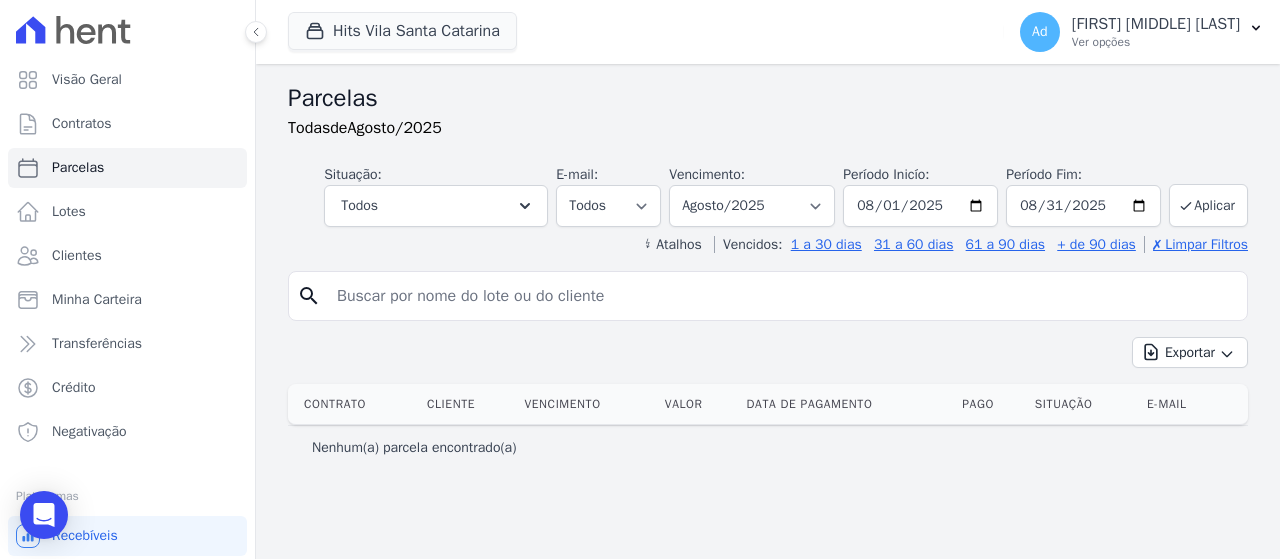paste on "[FIRST] [MIDDLE] [LAST]" 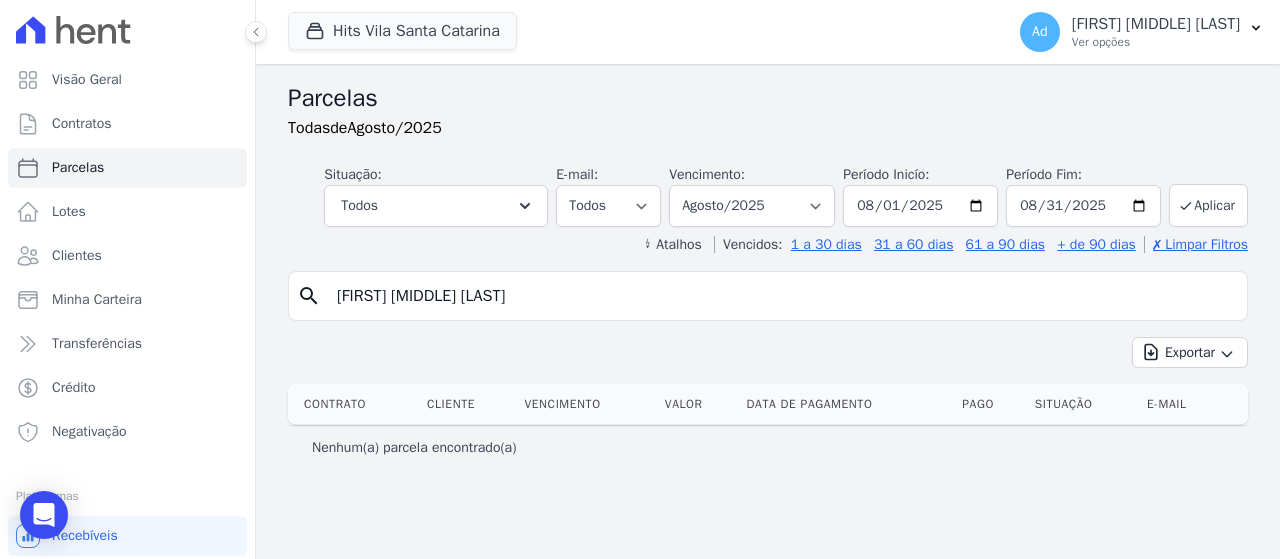 click on "[FIRST] [MIDDLE] [LAST]" at bounding box center [782, 296] 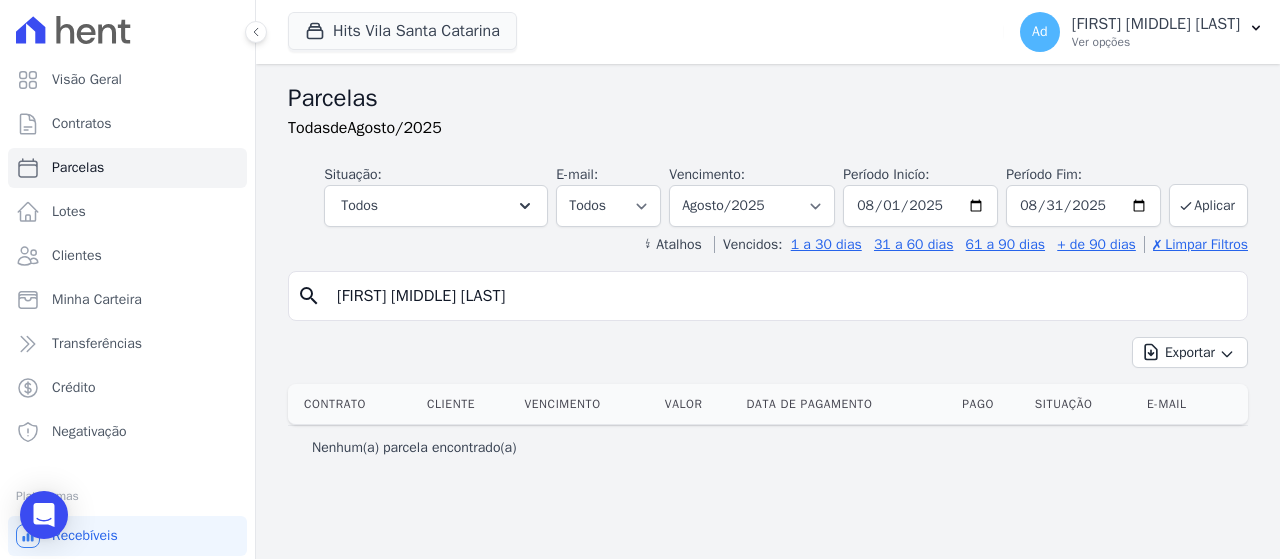 type on "[FIRST] [MIDDLE] [LAST]" 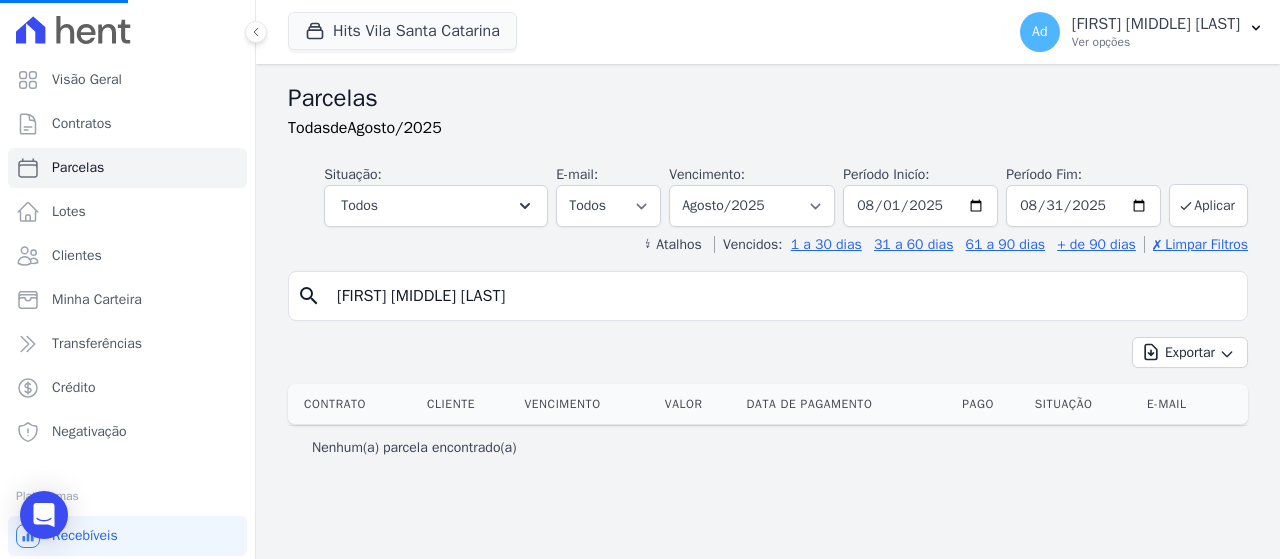 select 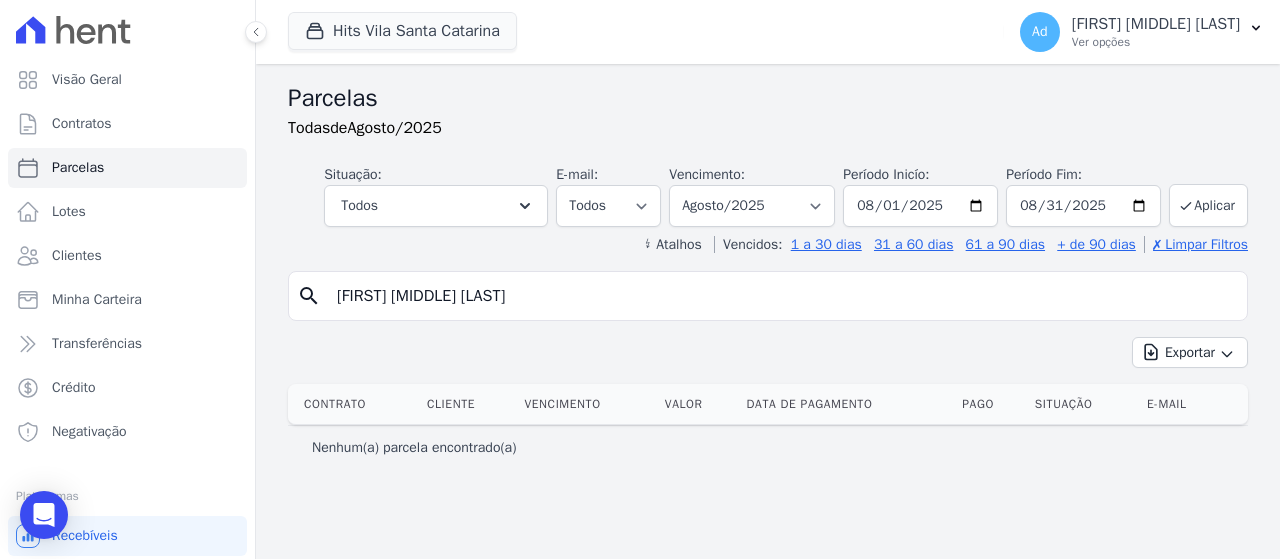 click on "[FIRST] [MIDDLE] [LAST]" at bounding box center (782, 296) 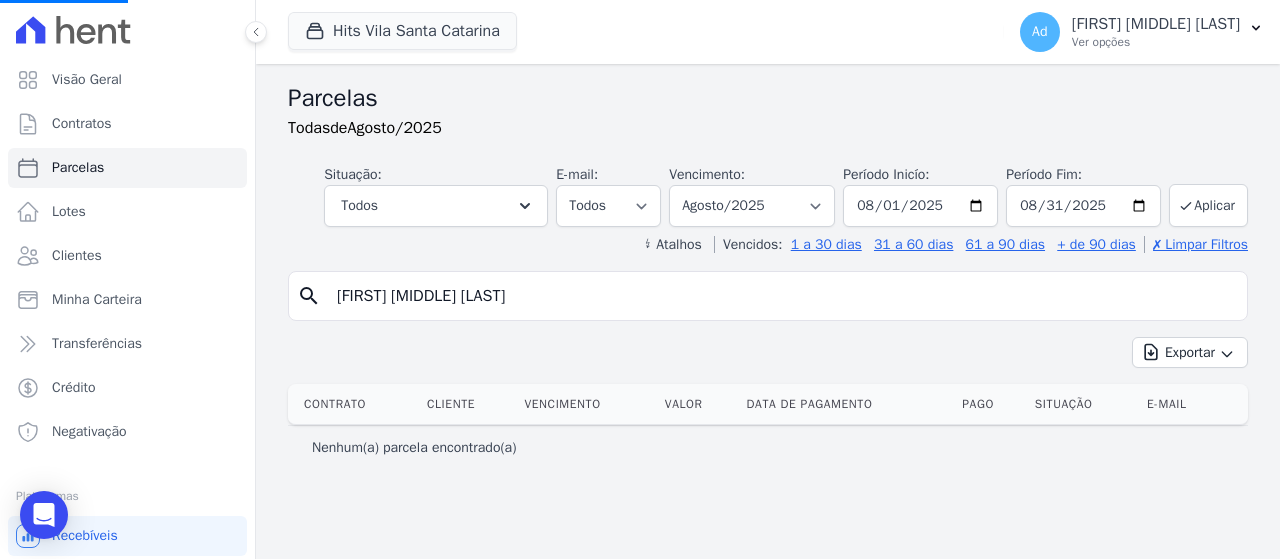 select 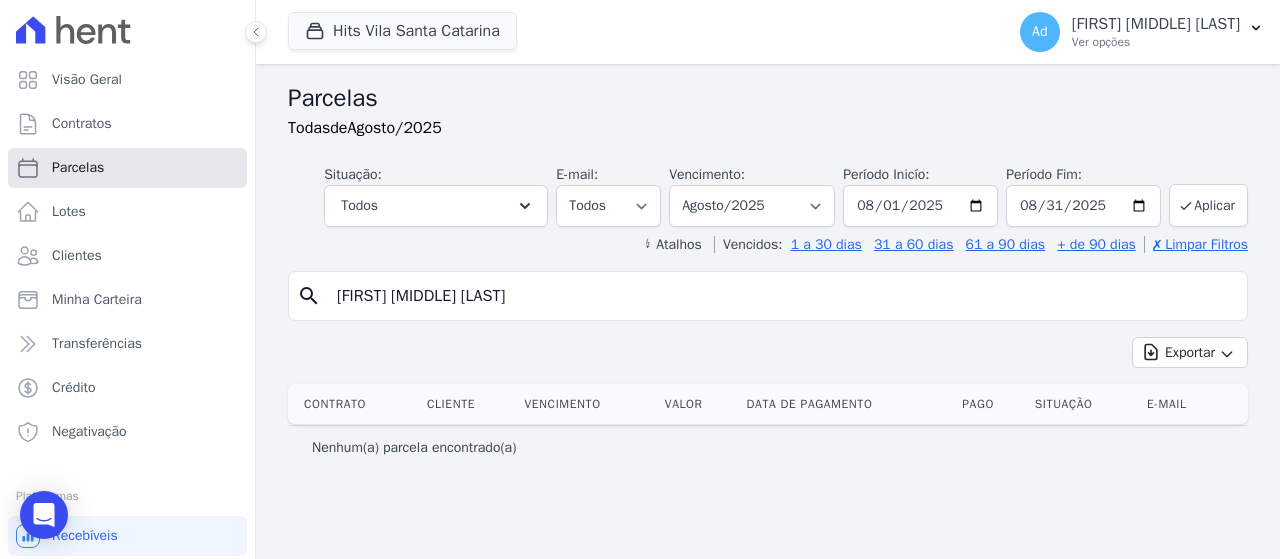 click on "Parcelas" at bounding box center (127, 168) 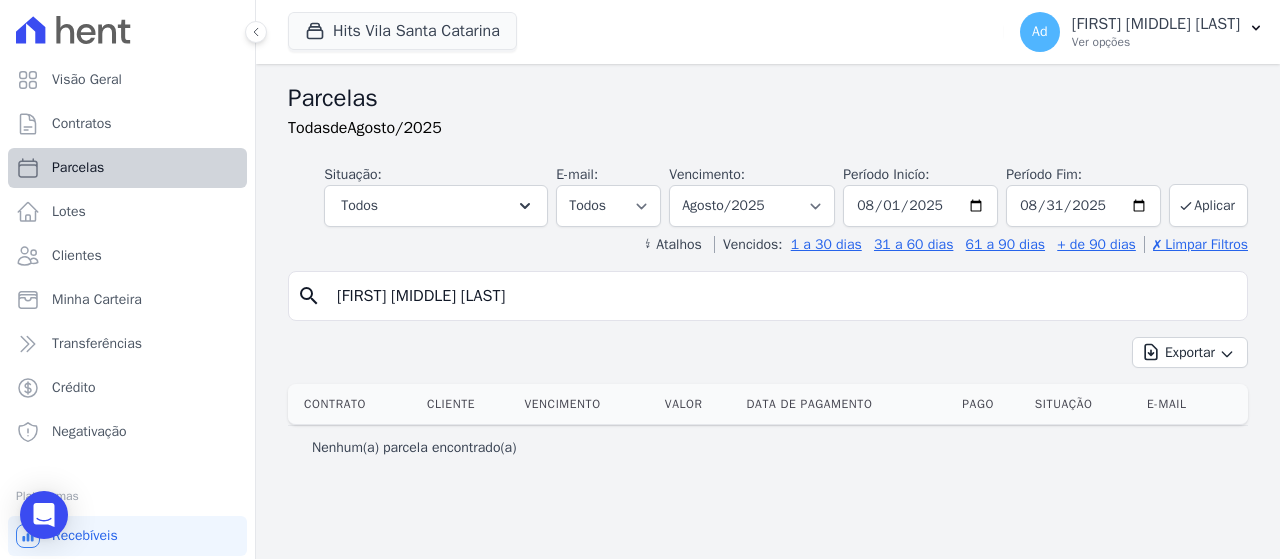 select 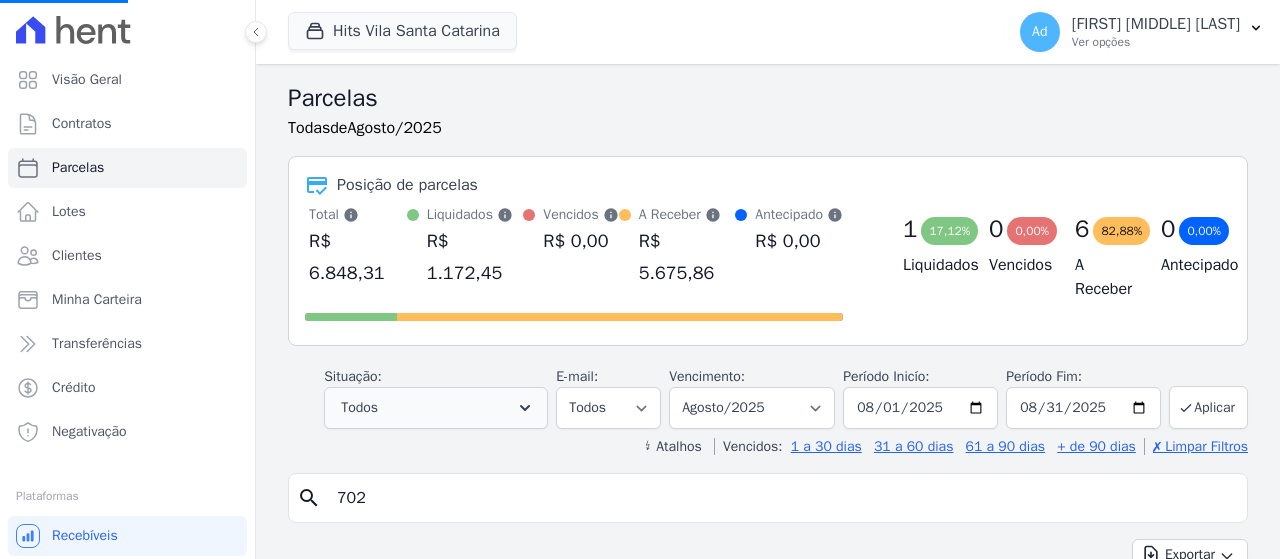 select 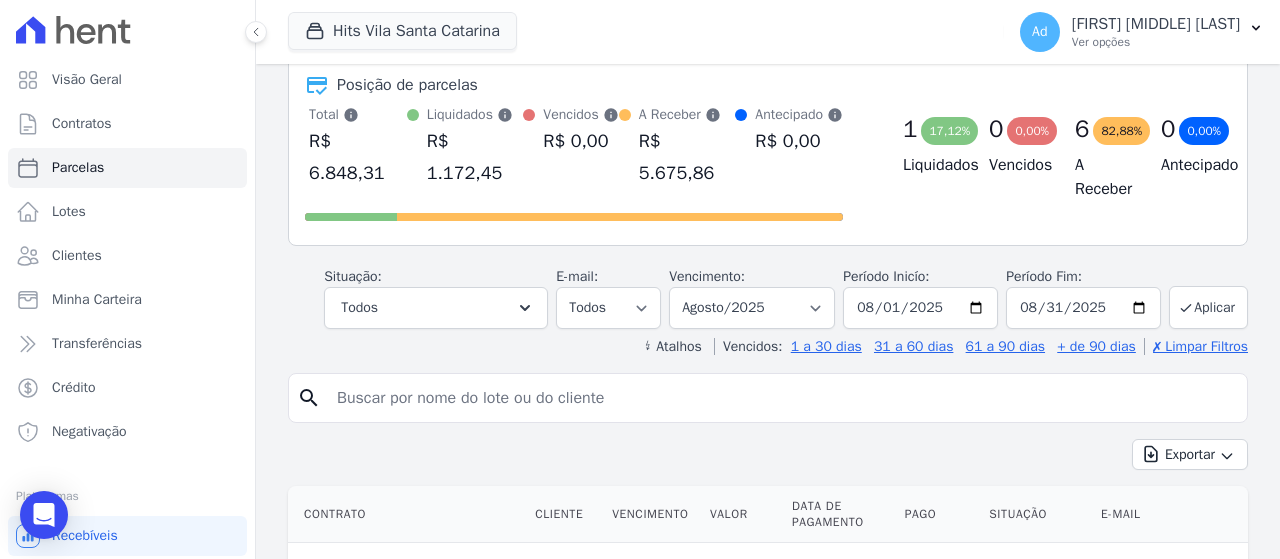 scroll, scrollTop: 200, scrollLeft: 0, axis: vertical 